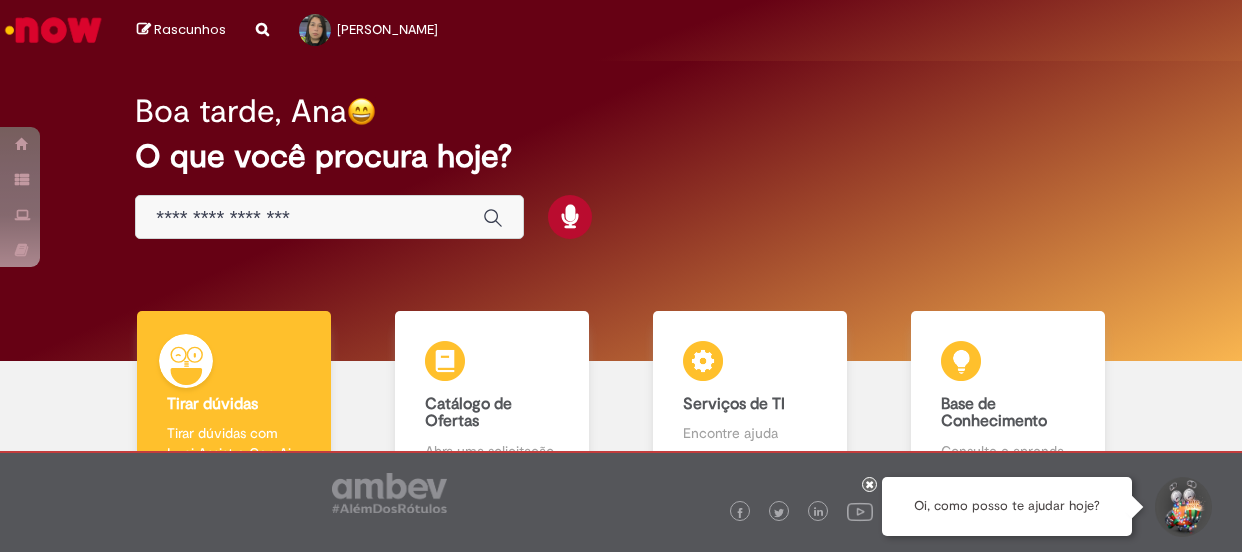 scroll, scrollTop: 0, scrollLeft: 0, axis: both 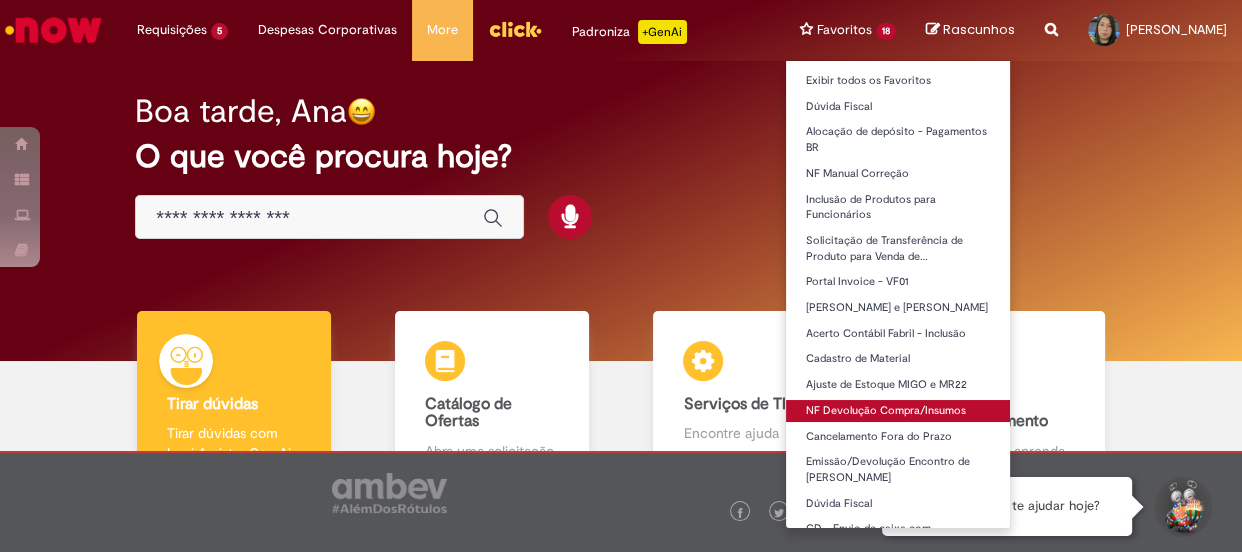 click on "NF Devolução Compra/Insumos" at bounding box center [898, 411] 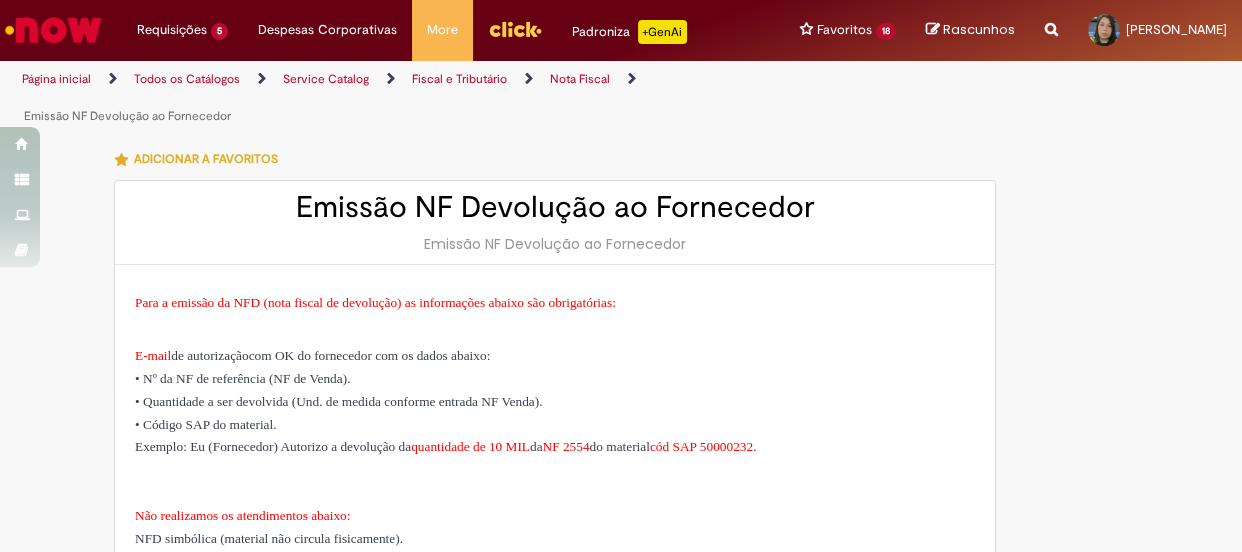 type on "********" 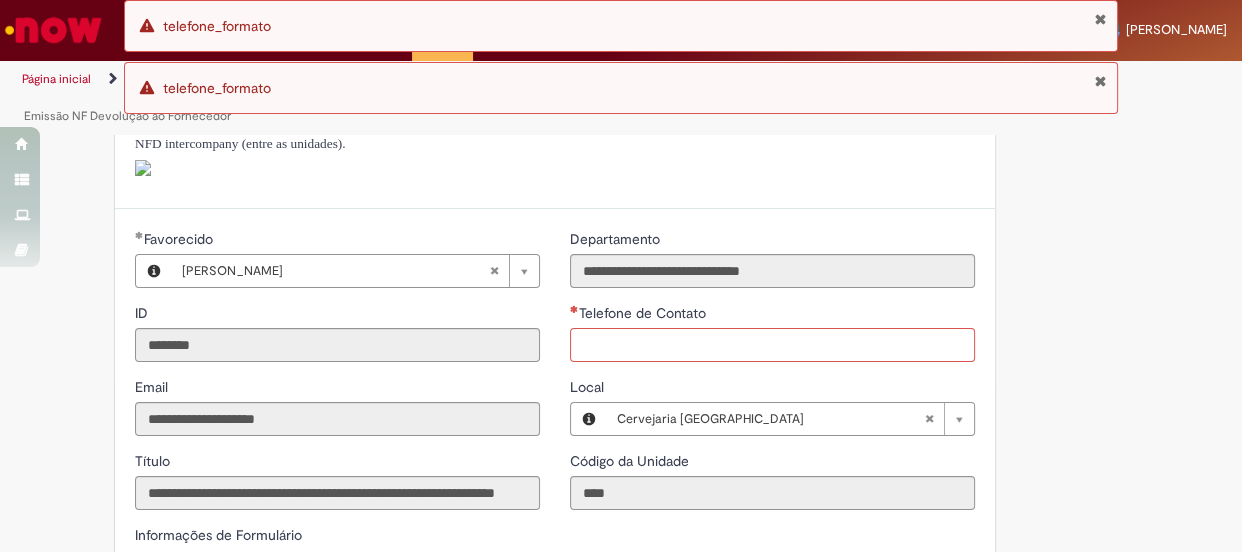 click on "Telefone de Contato" at bounding box center (772, 345) 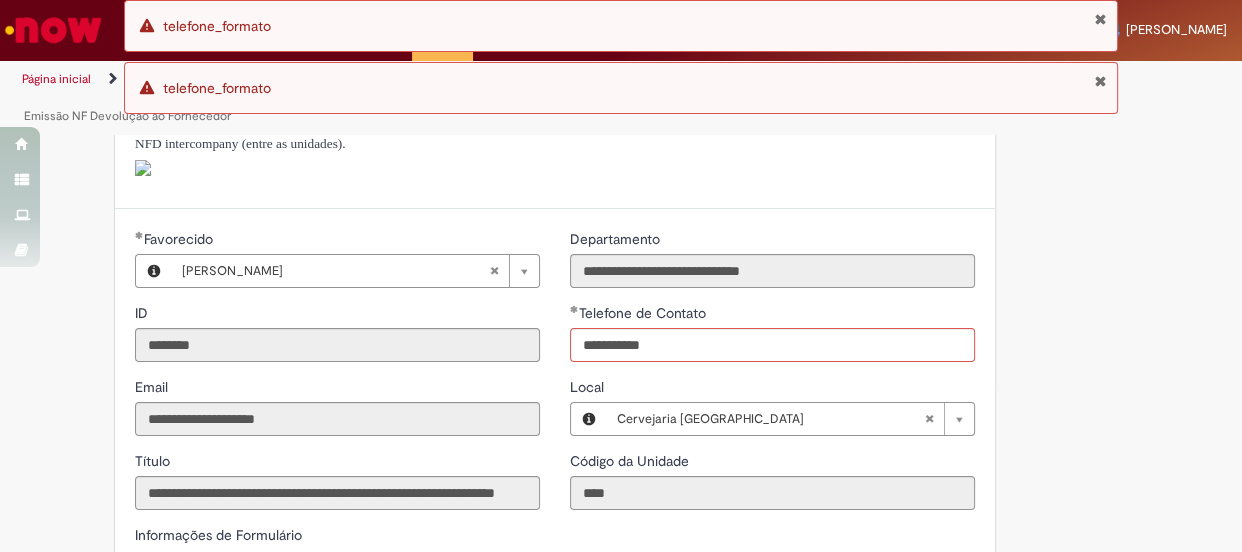 type on "**********" 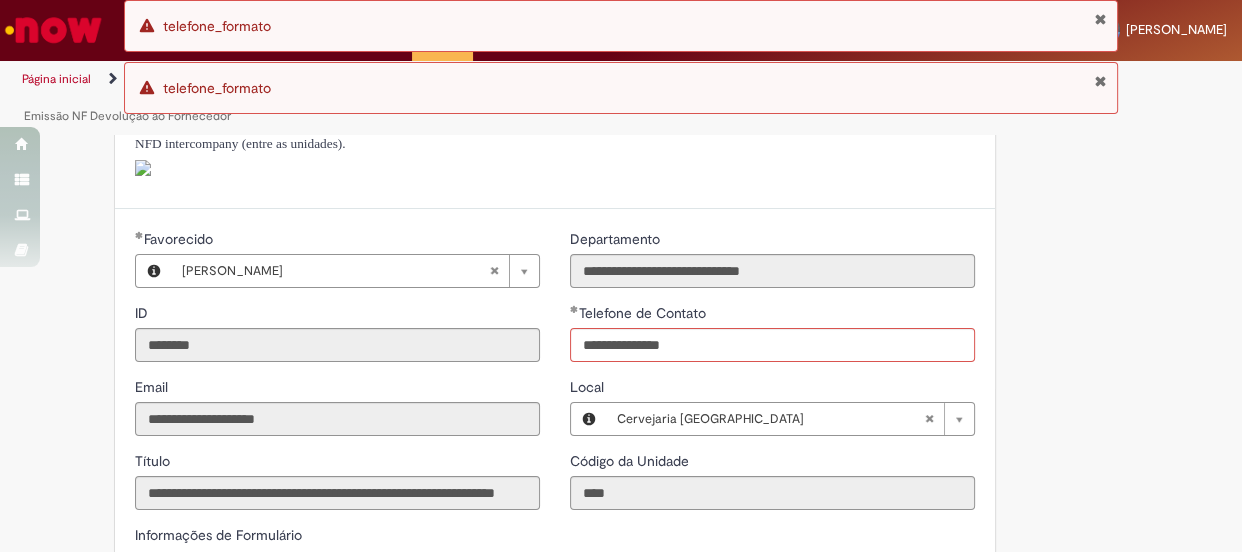 click on "**********" at bounding box center (621, 708) 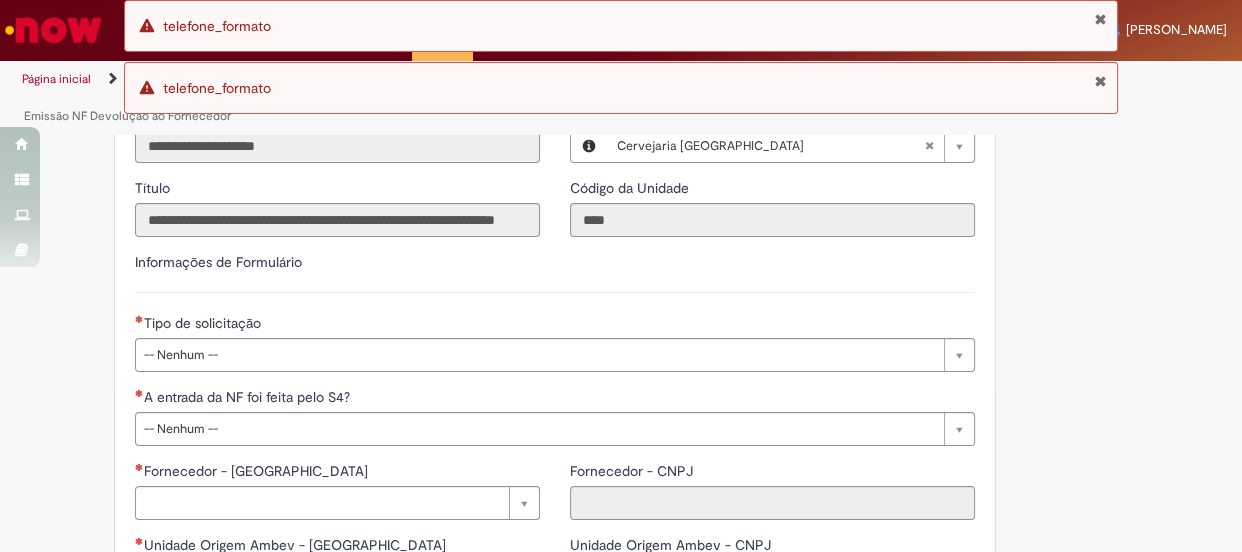scroll, scrollTop: 804, scrollLeft: 0, axis: vertical 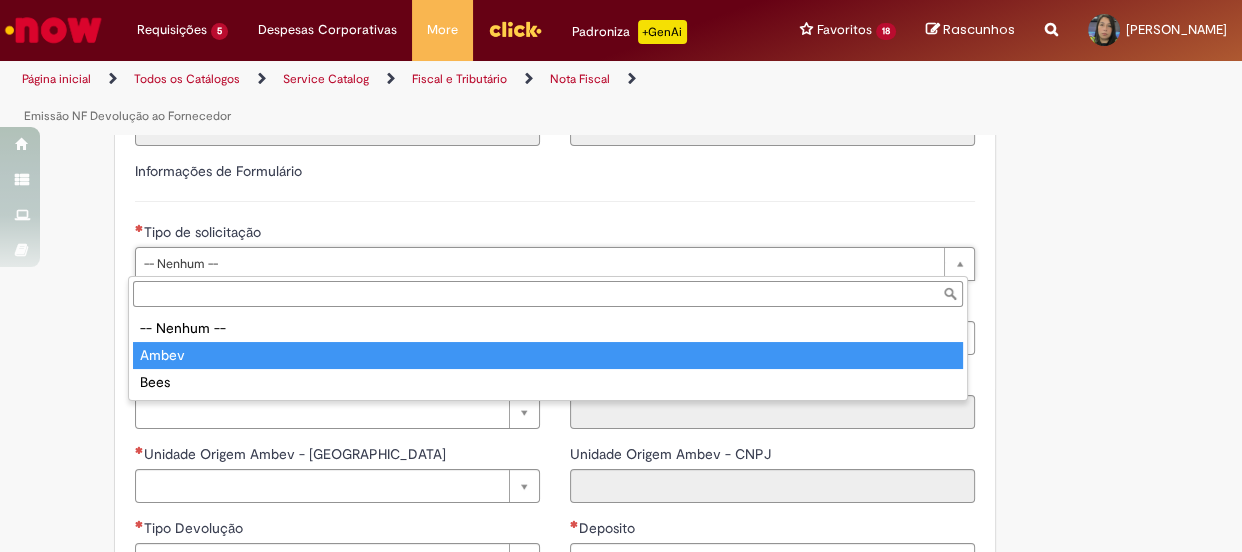 type on "*****" 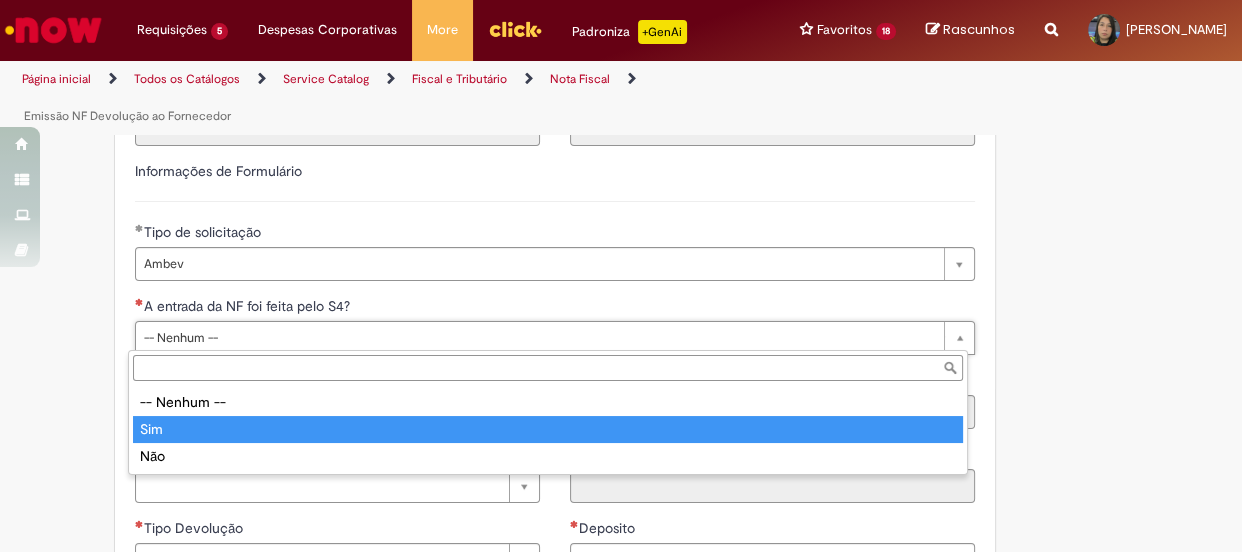 type on "***" 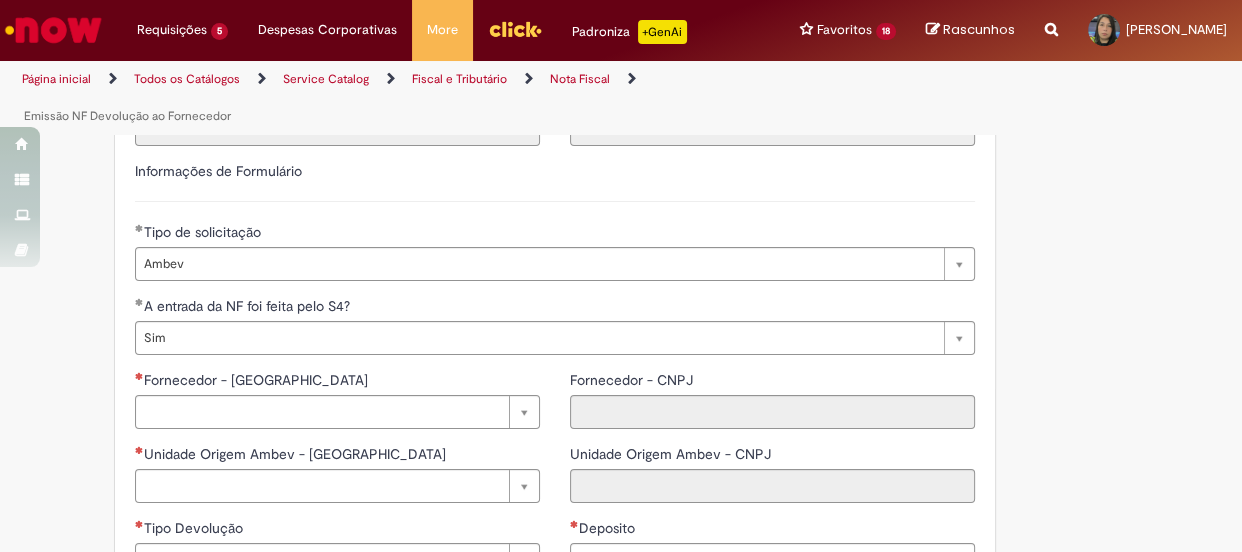 click on "**********" at bounding box center (555, 265) 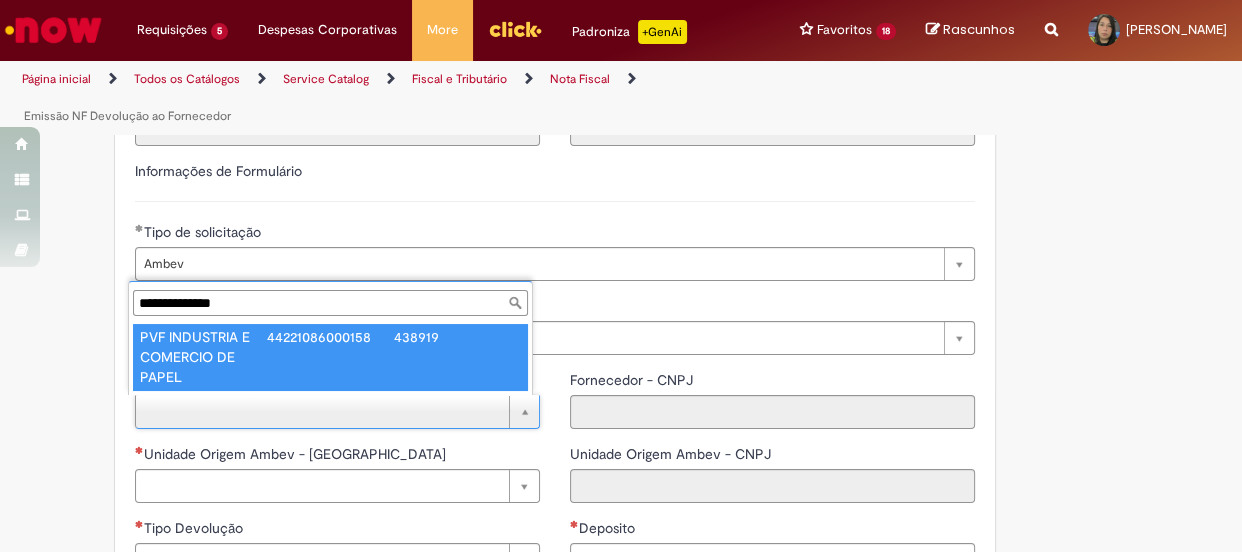 type on "**********" 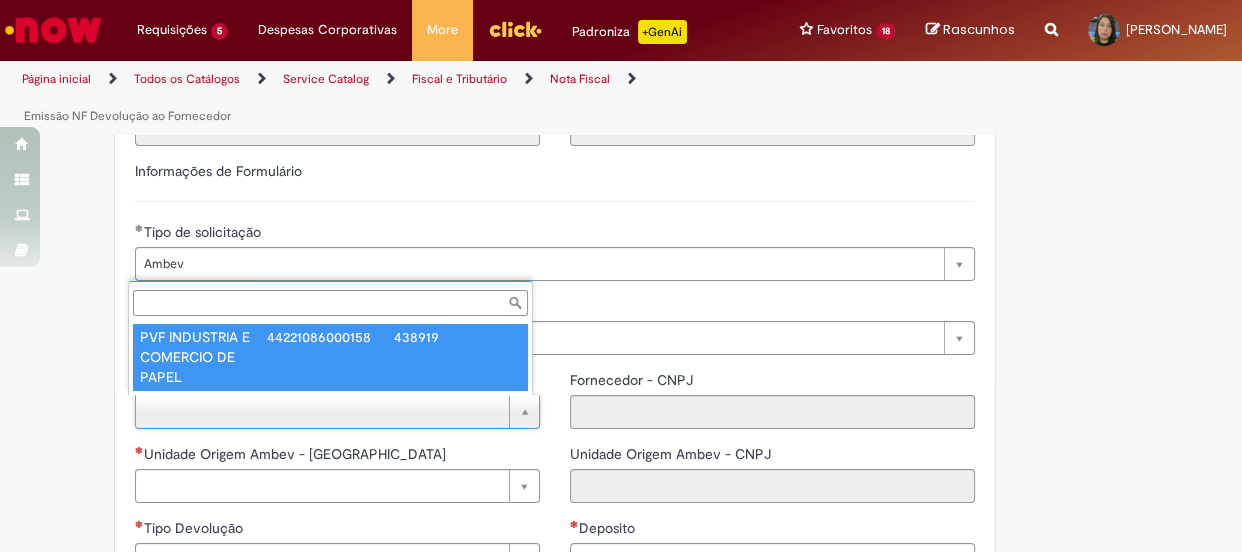 type on "**********" 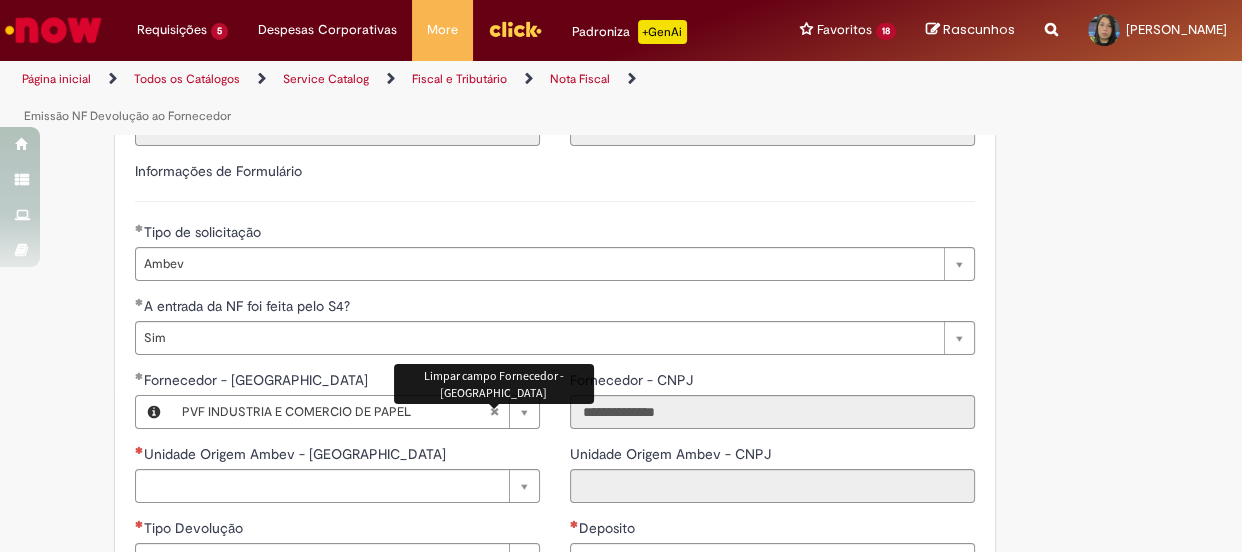 click at bounding box center [494, 412] 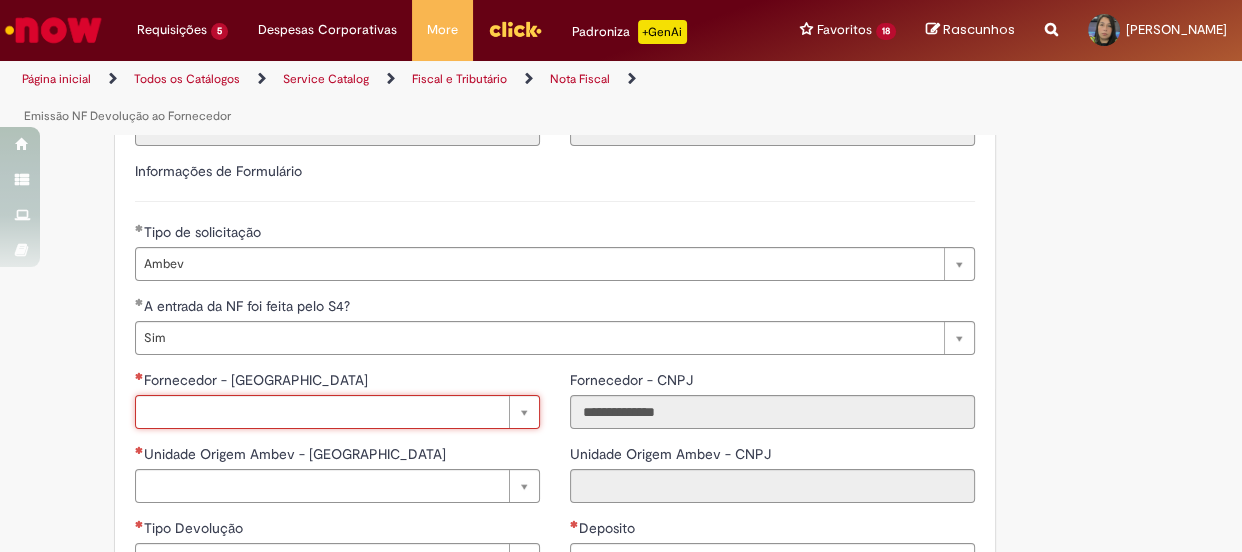 type on "*" 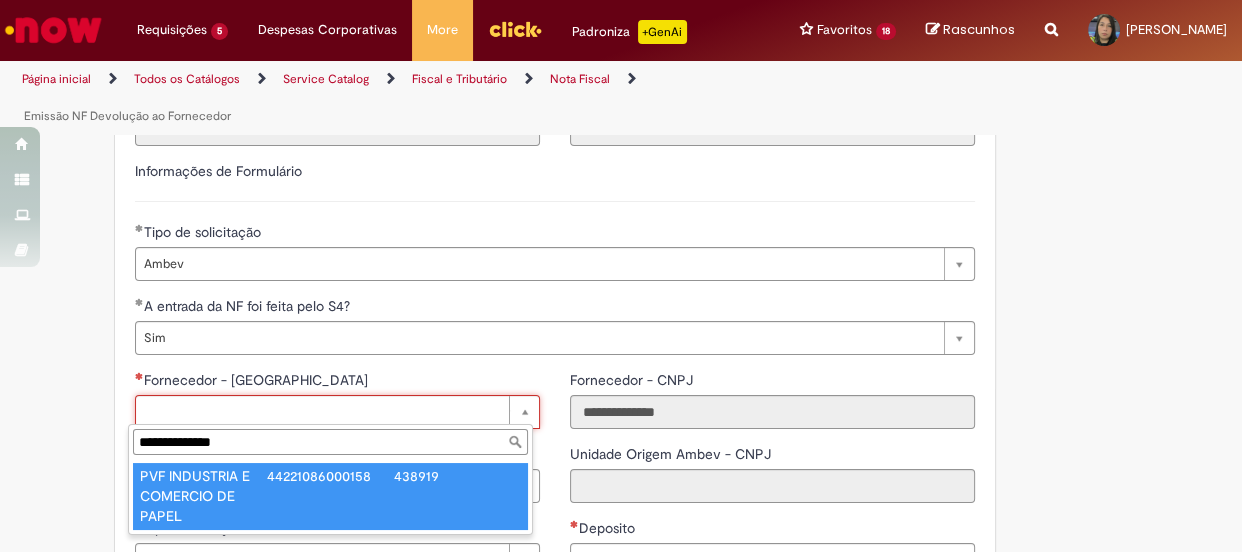 type on "**********" 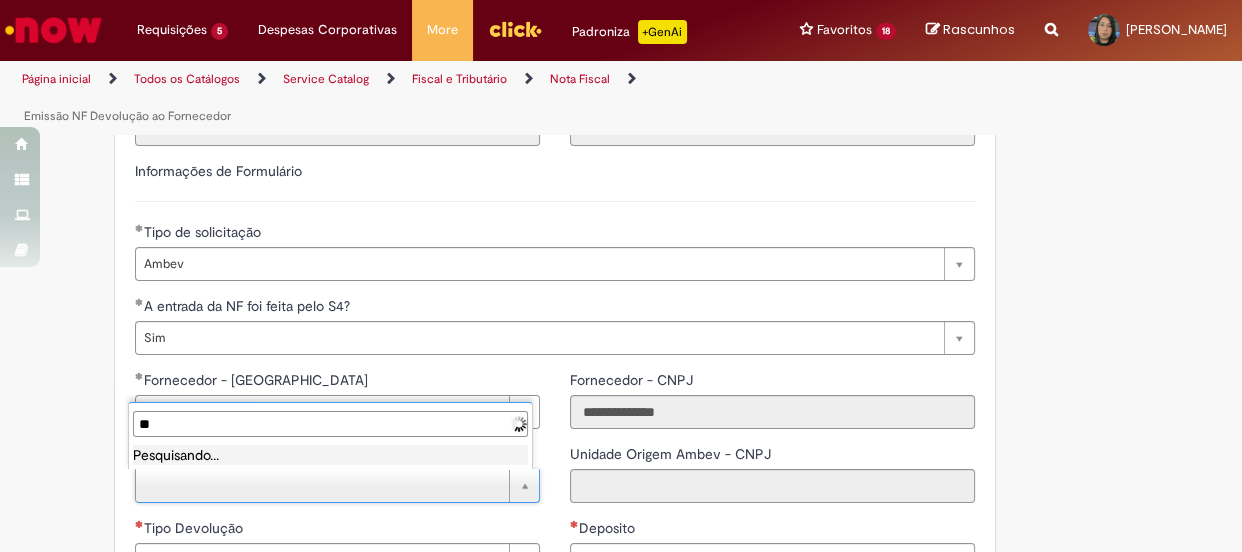 type on "*" 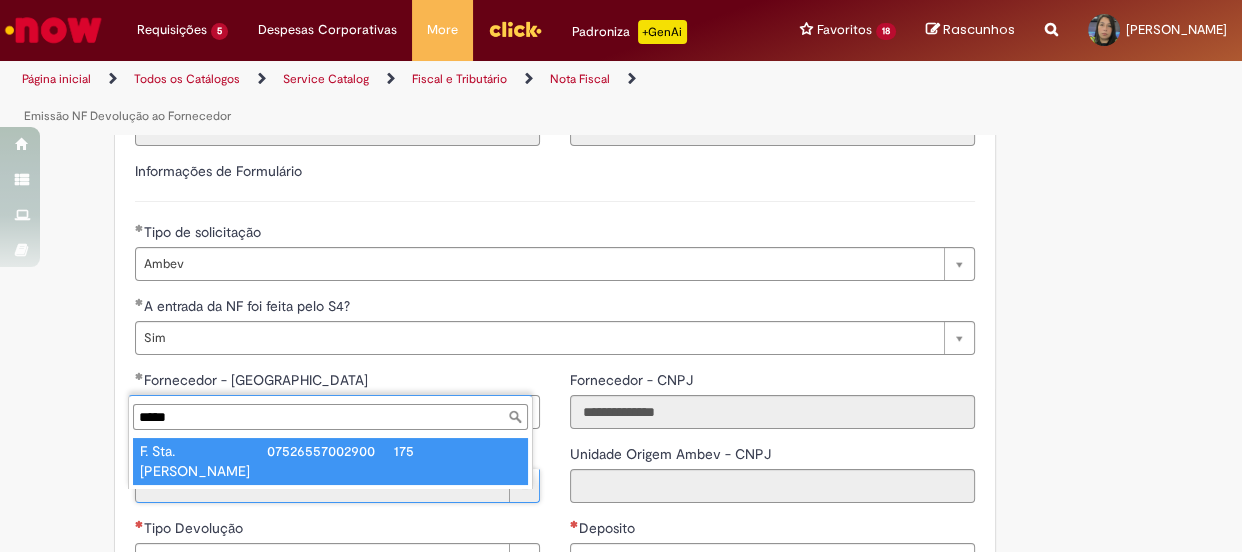 type on "*****" 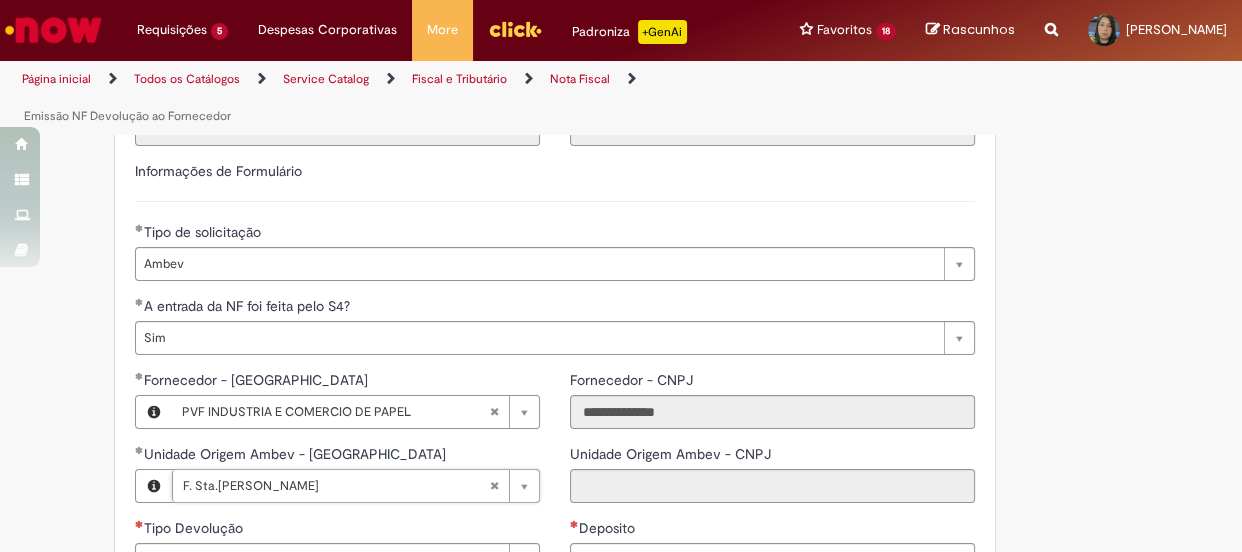 type on "**********" 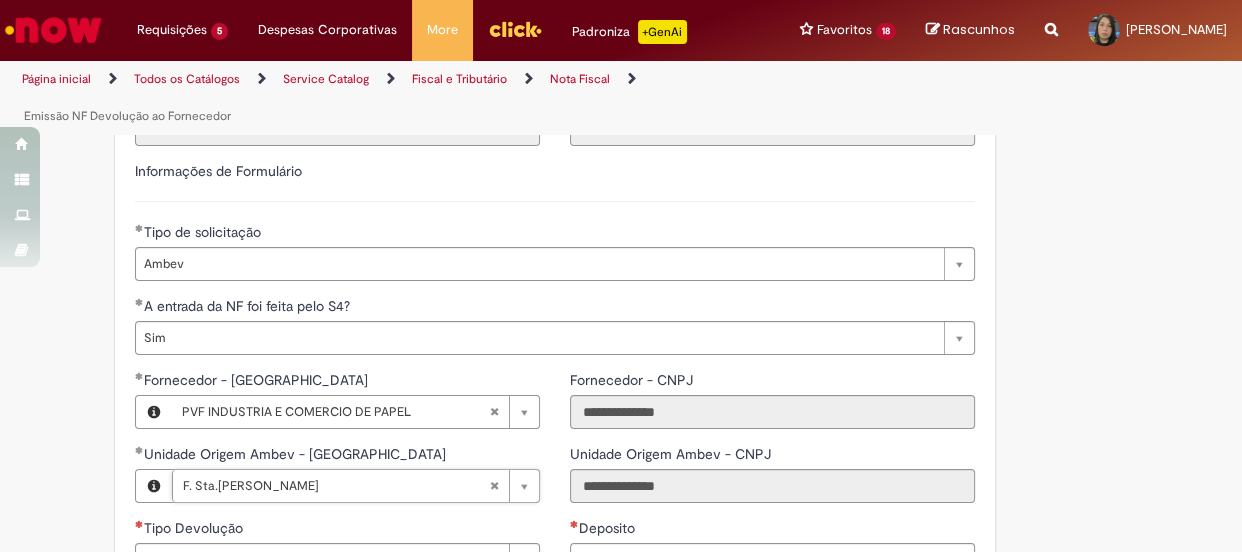 scroll, scrollTop: 986, scrollLeft: 0, axis: vertical 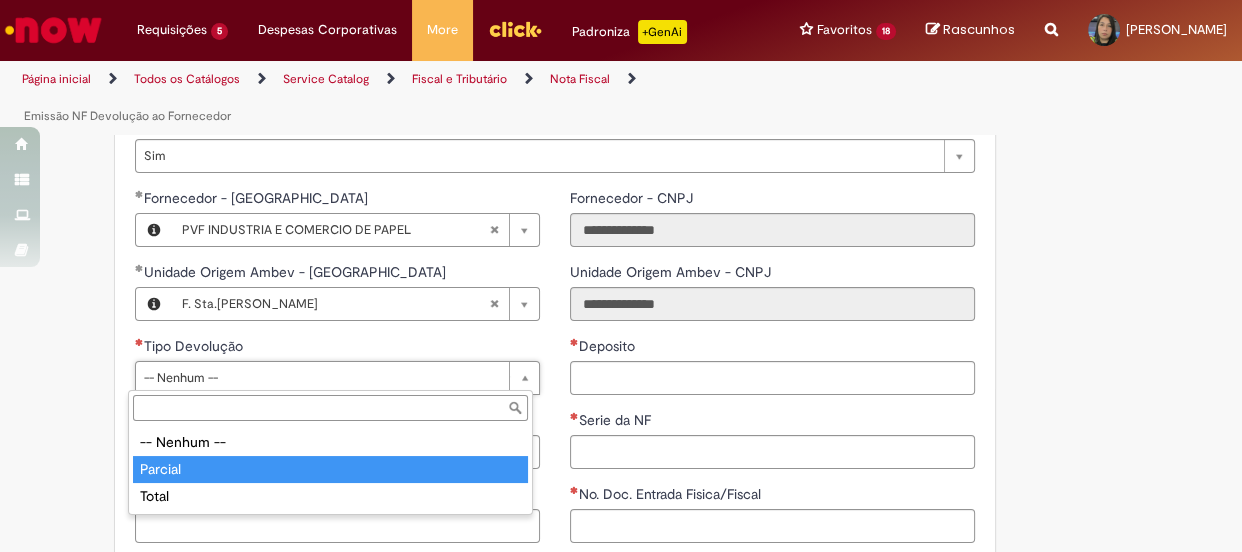 type on "*******" 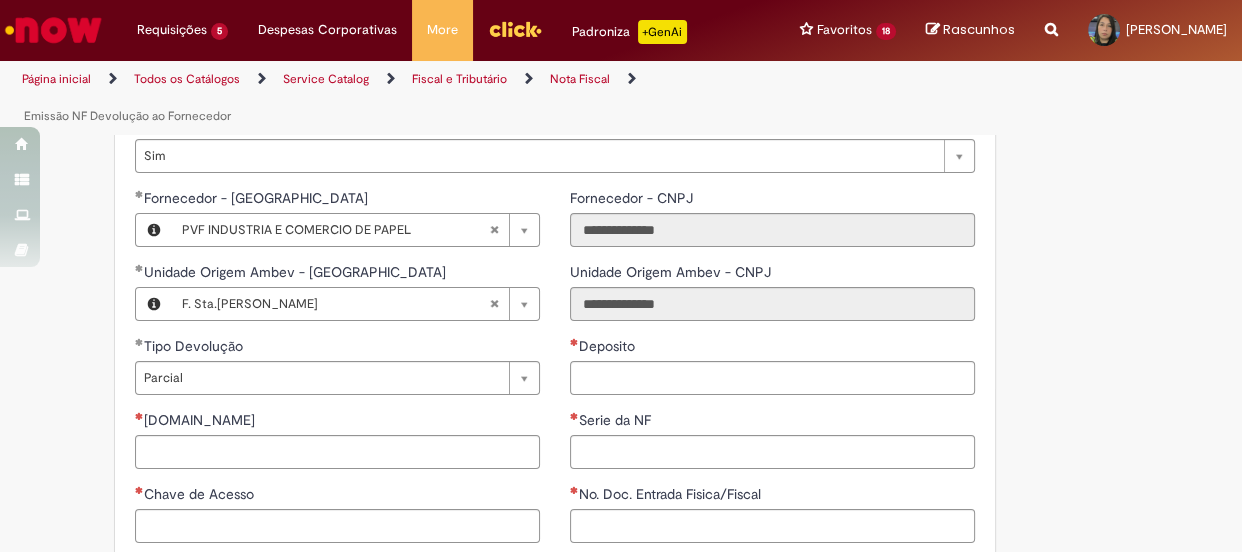 click on "**********" at bounding box center (621, 241) 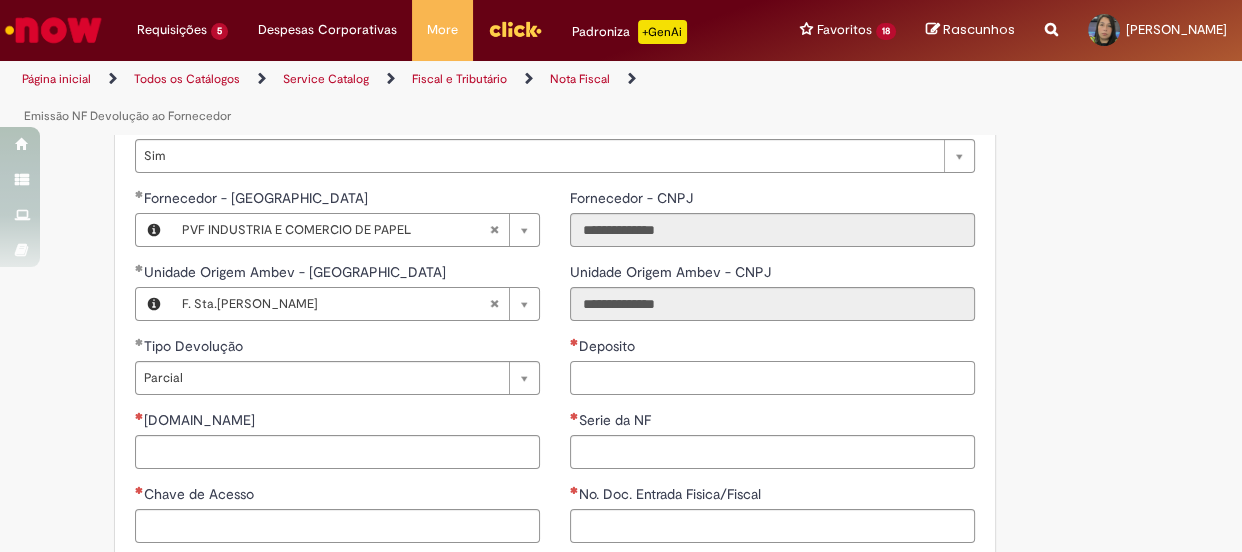 click on "Deposito" at bounding box center [772, 378] 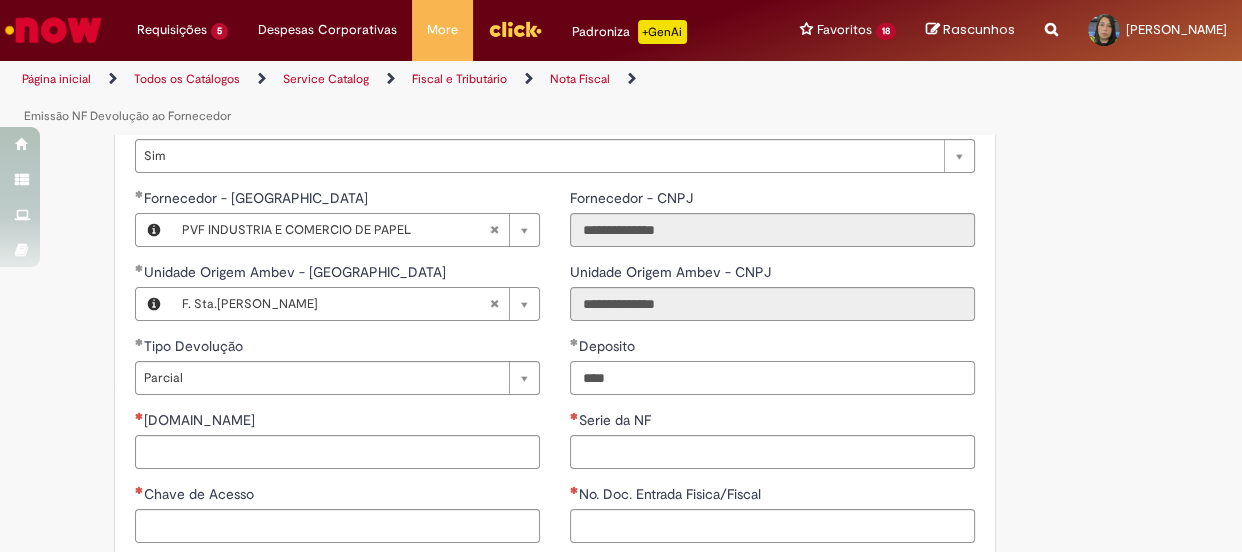 type on "****" 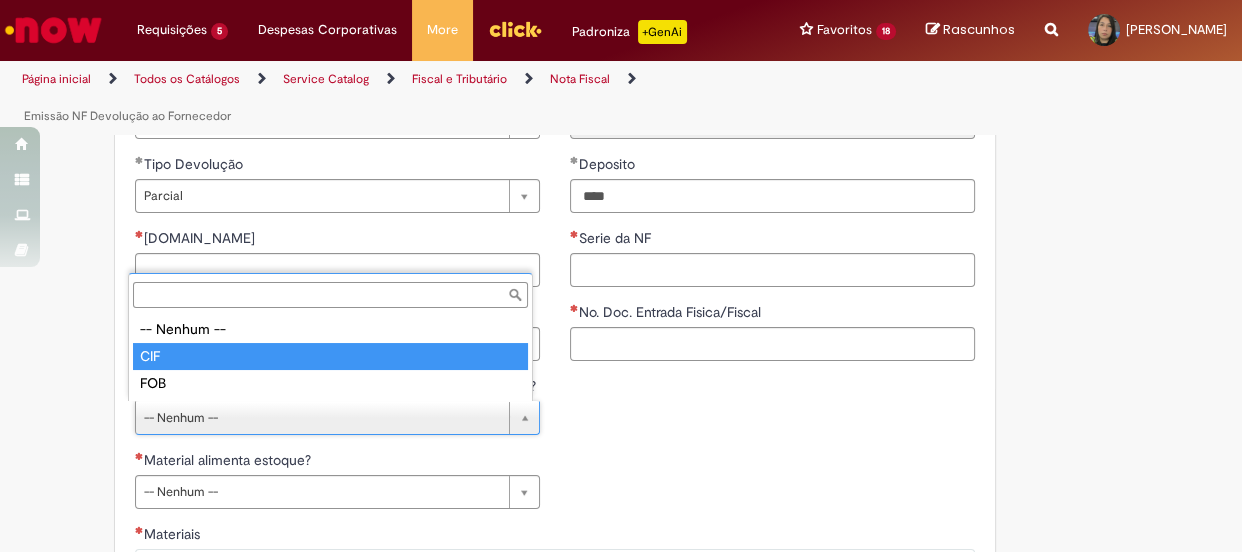 type on "***" 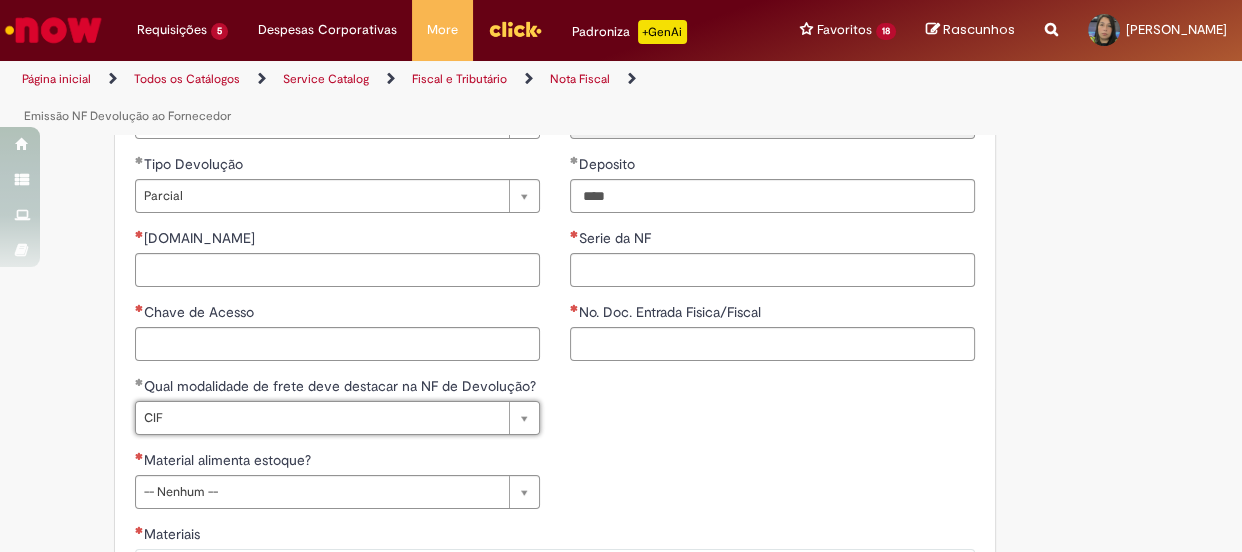 drag, startPoint x: 597, startPoint y: 467, endPoint x: 541, endPoint y: 463, distance: 56.142673 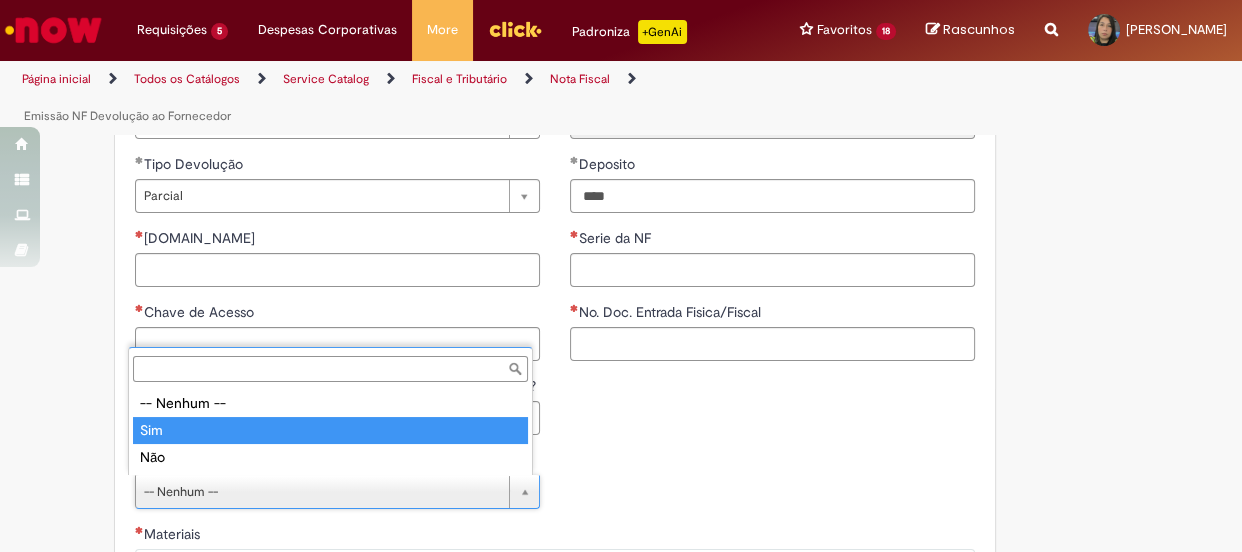 drag, startPoint x: 268, startPoint y: 429, endPoint x: 366, endPoint y: 449, distance: 100.02 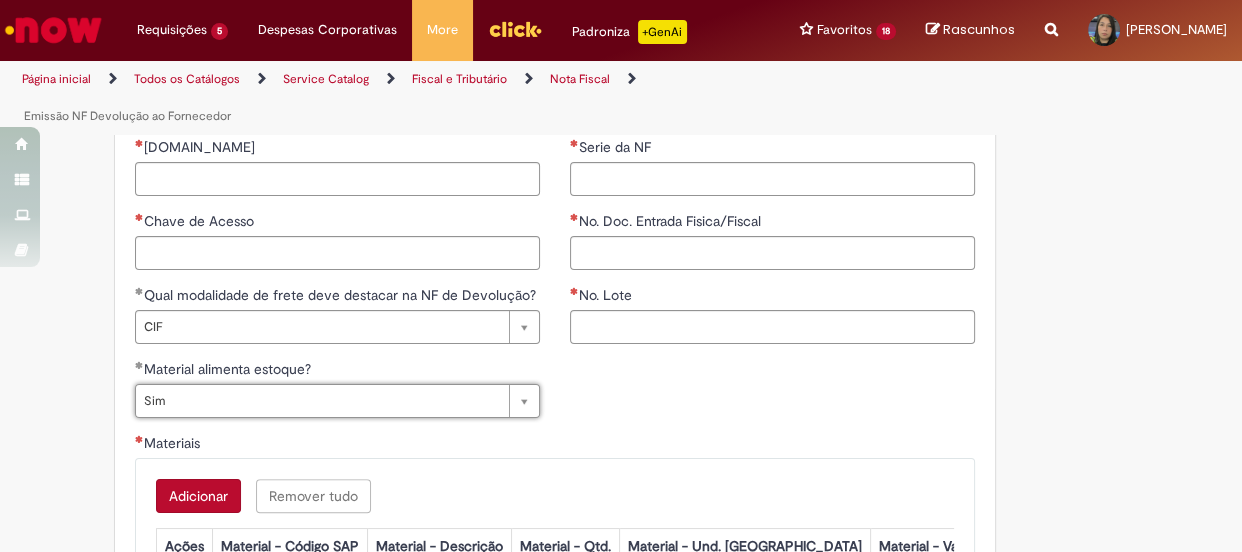 scroll, scrollTop: 1168, scrollLeft: 0, axis: vertical 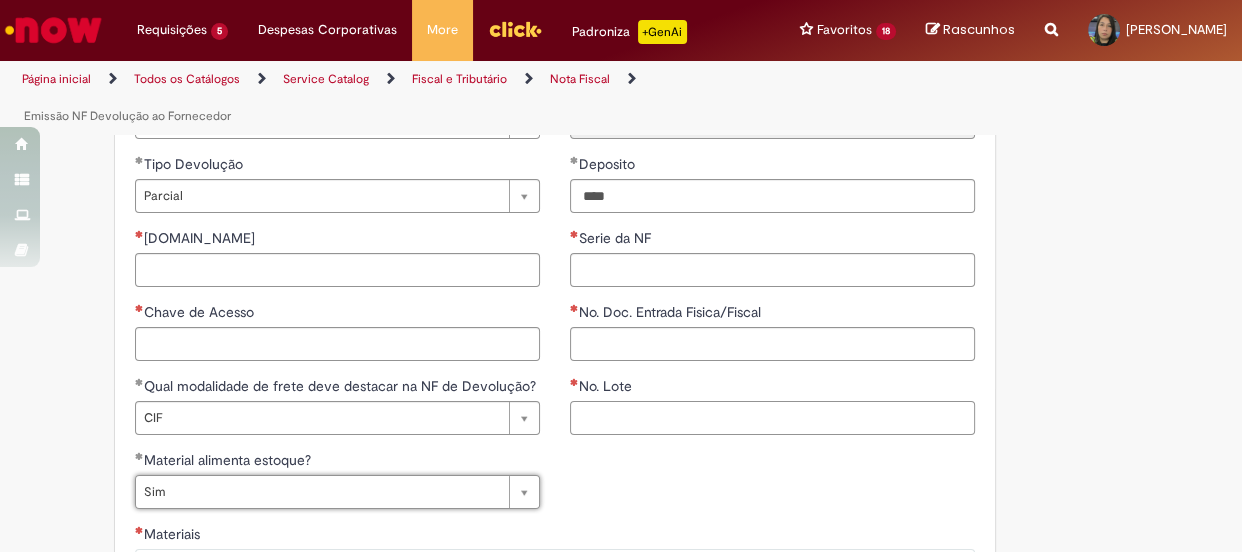click on "No. Lote" at bounding box center [772, 418] 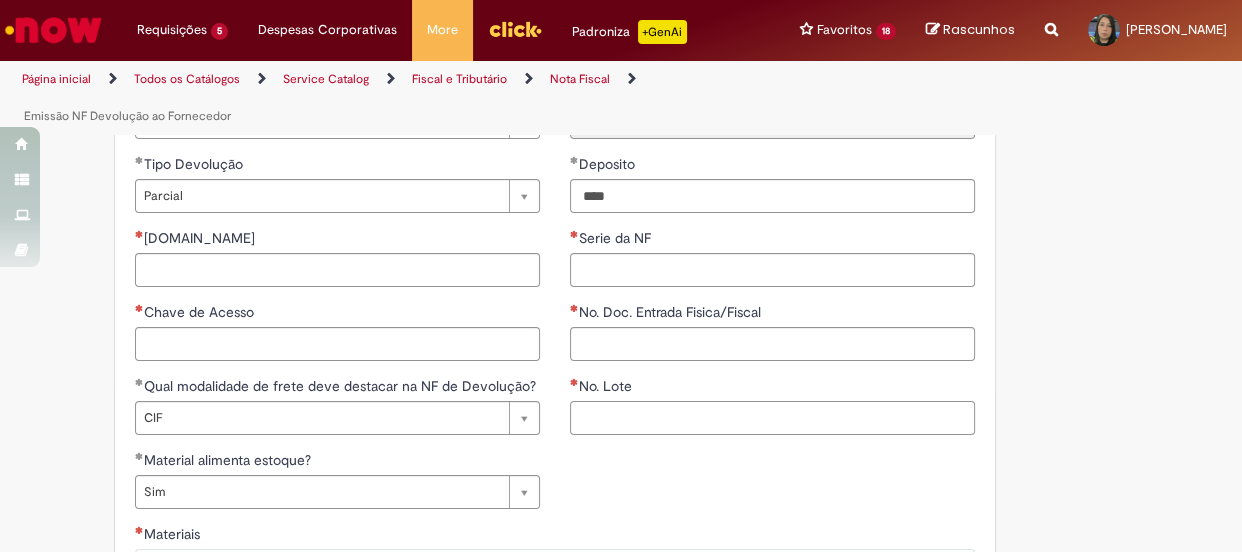 paste on "**********" 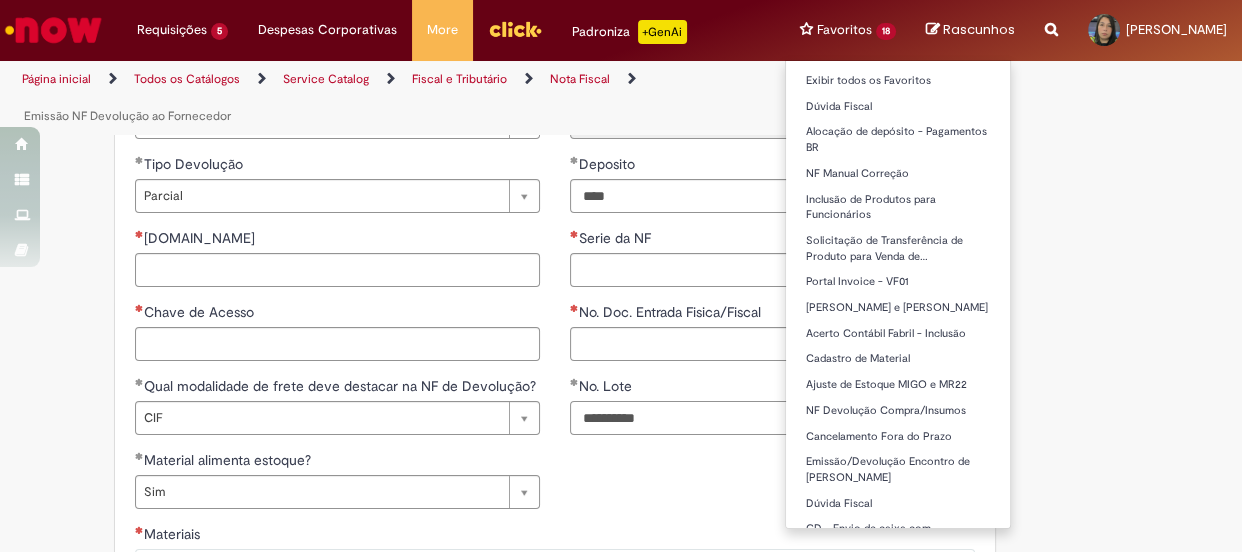 type on "**********" 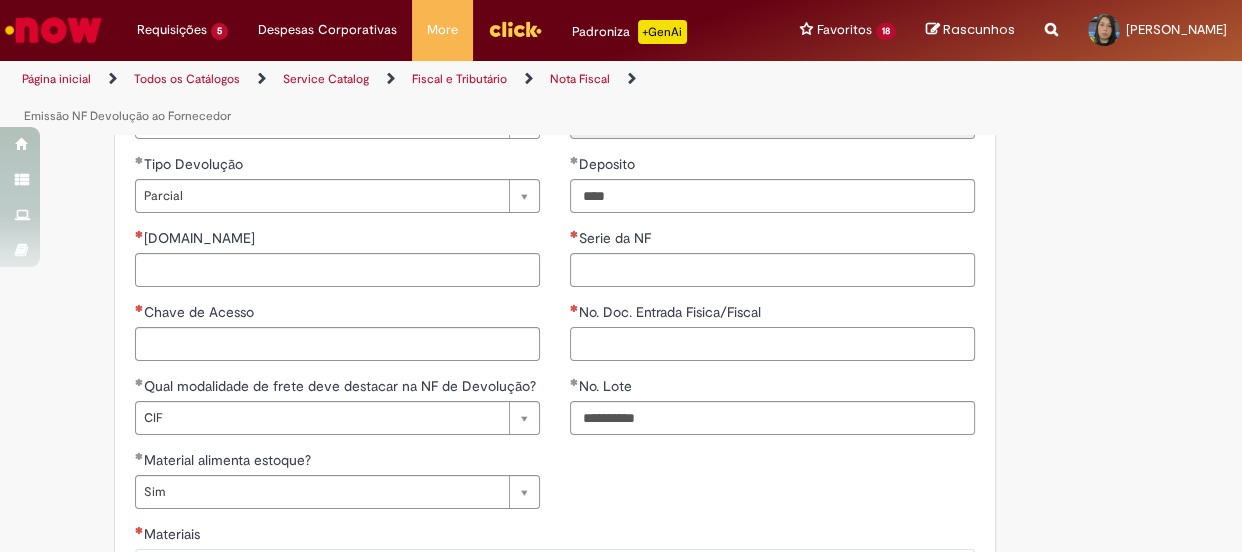 click on "No. Doc. Entrada Fisica/Fiscal" at bounding box center [772, 344] 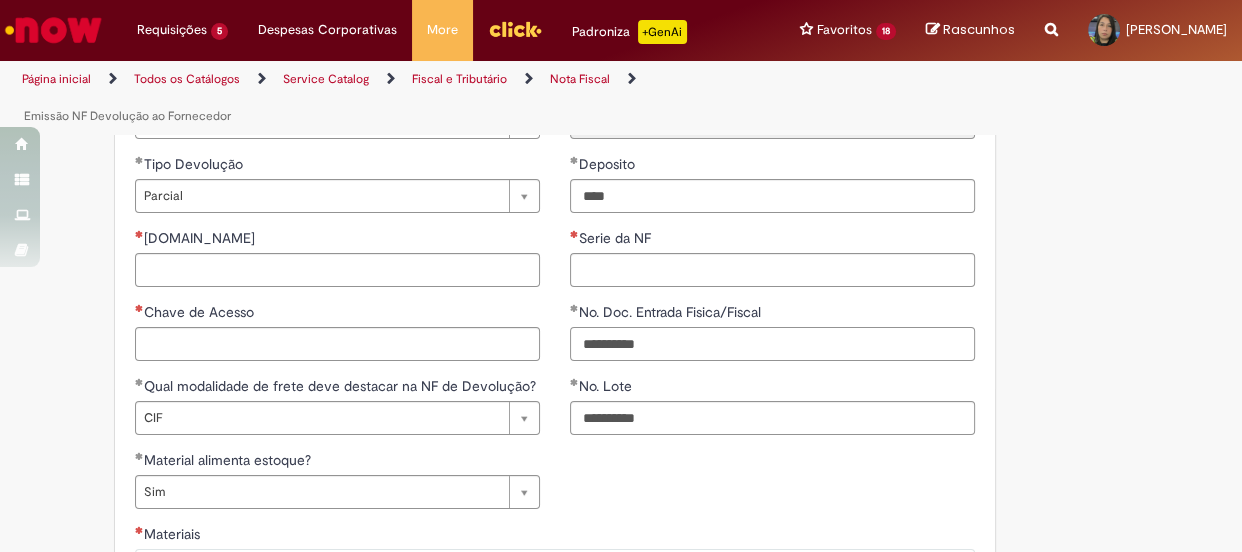 type on "**********" 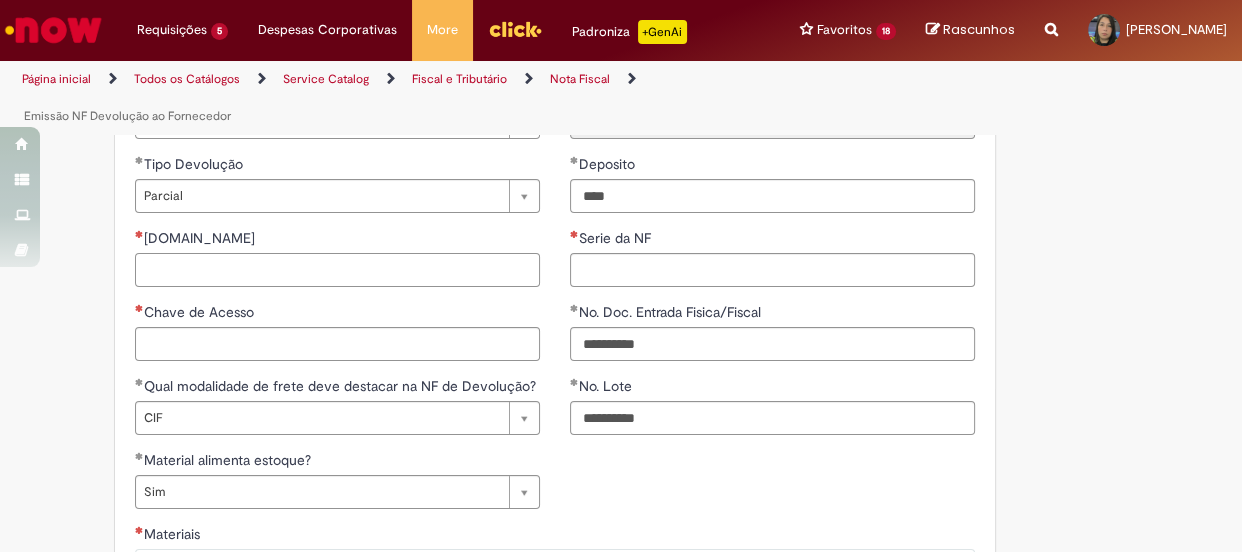 click on "[DOMAIN_NAME]" at bounding box center [337, 270] 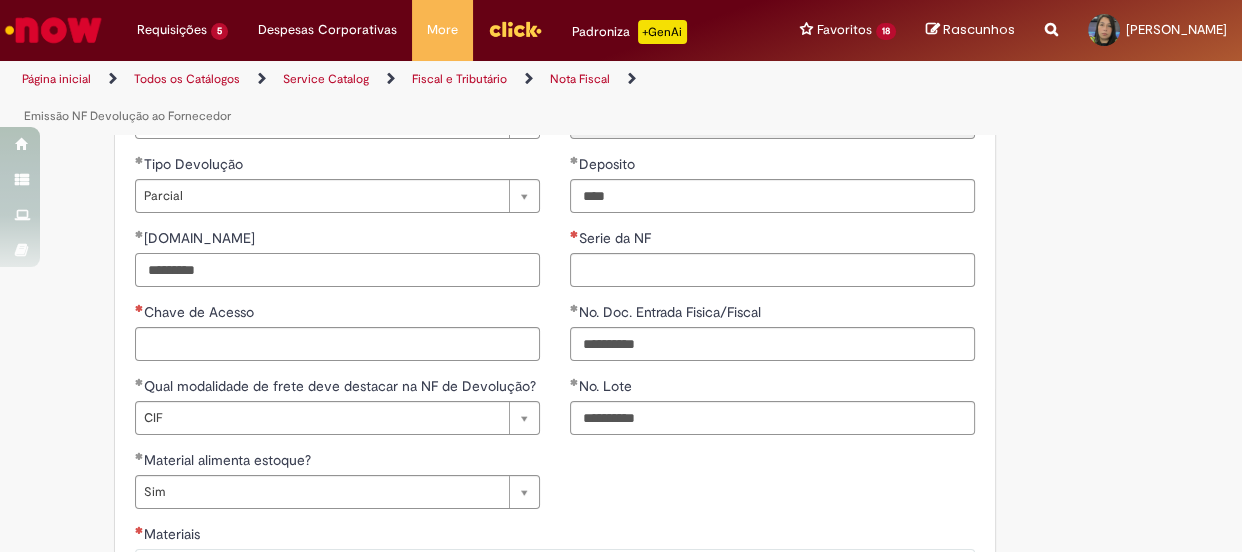 type on "*********" 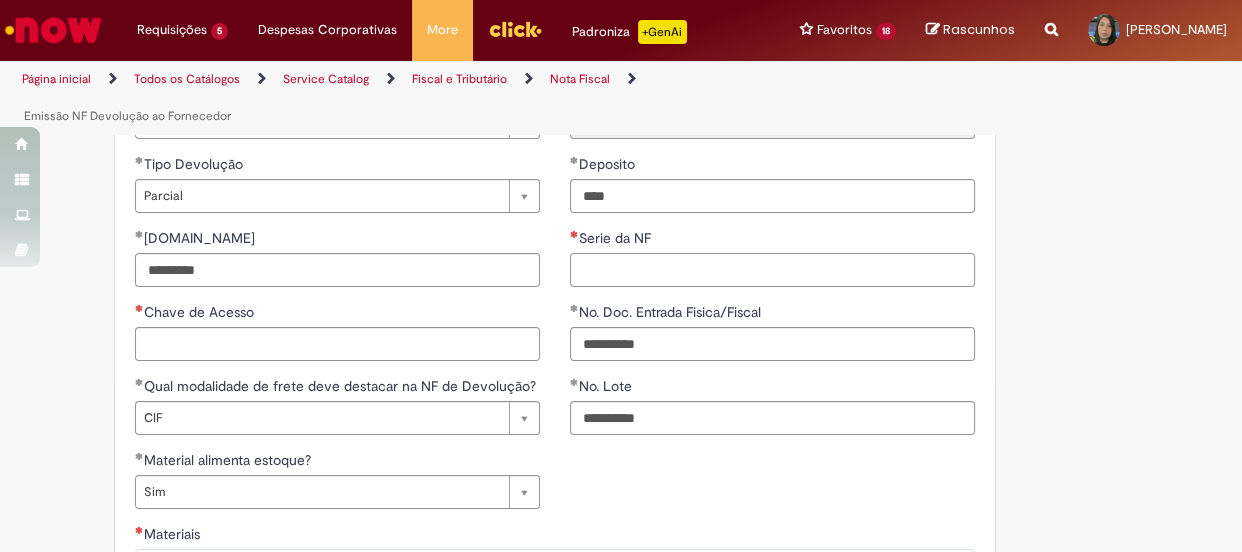click on "Serie da NF" at bounding box center (772, 270) 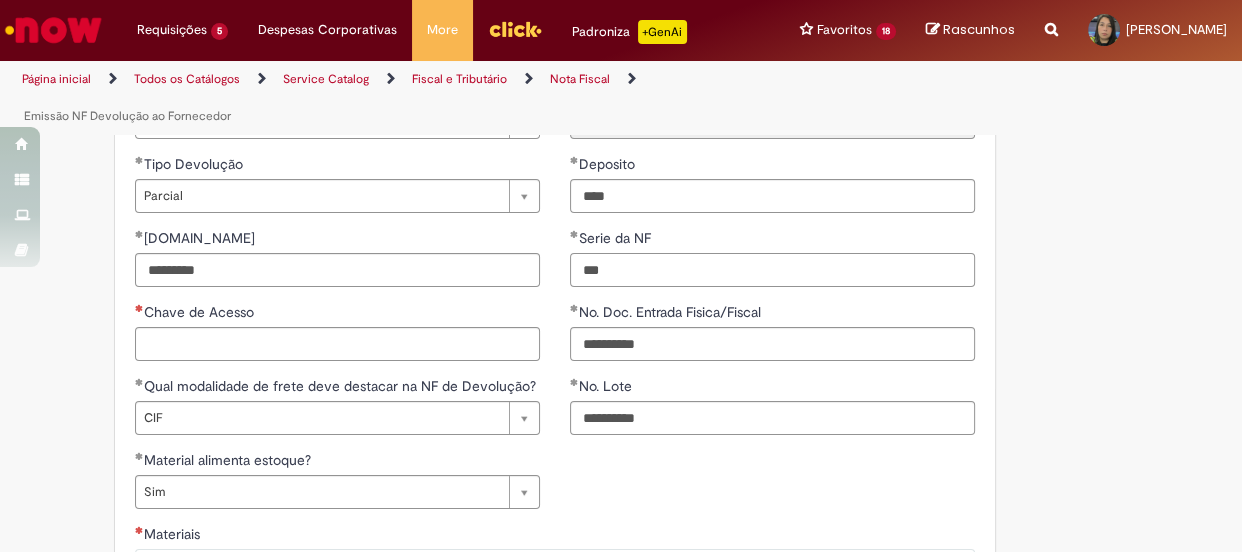 type on "***" 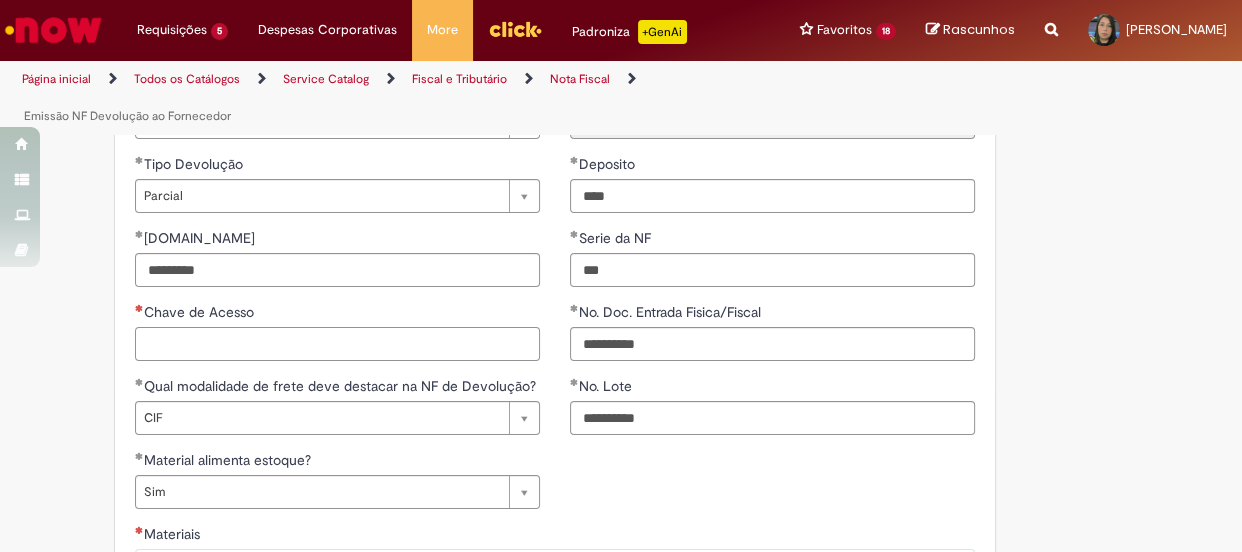 click on "Chave de Acesso" at bounding box center [337, 344] 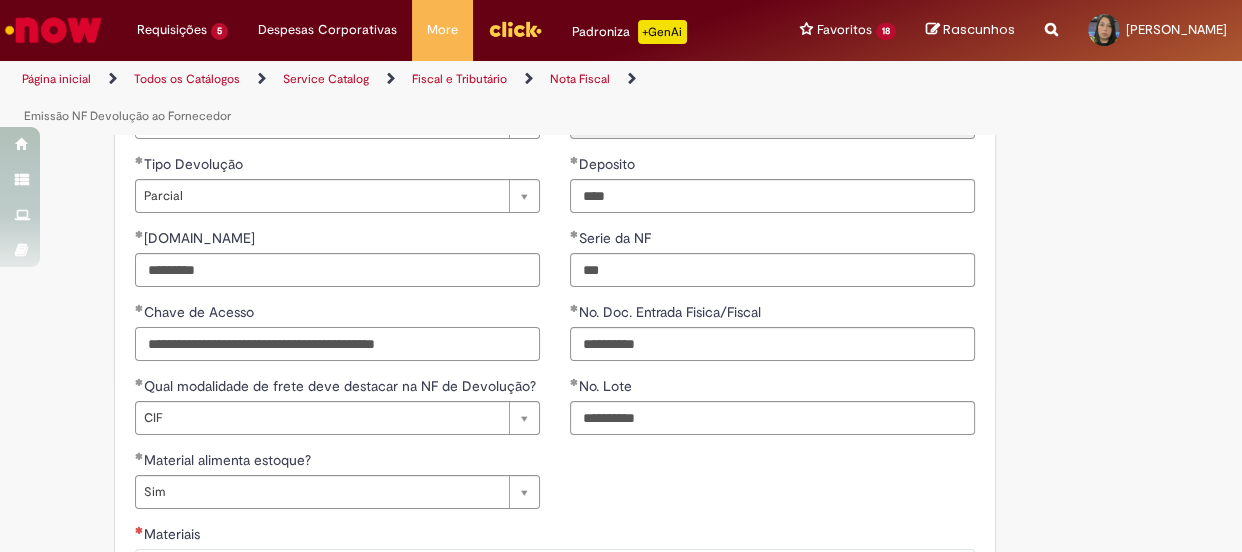 type on "**********" 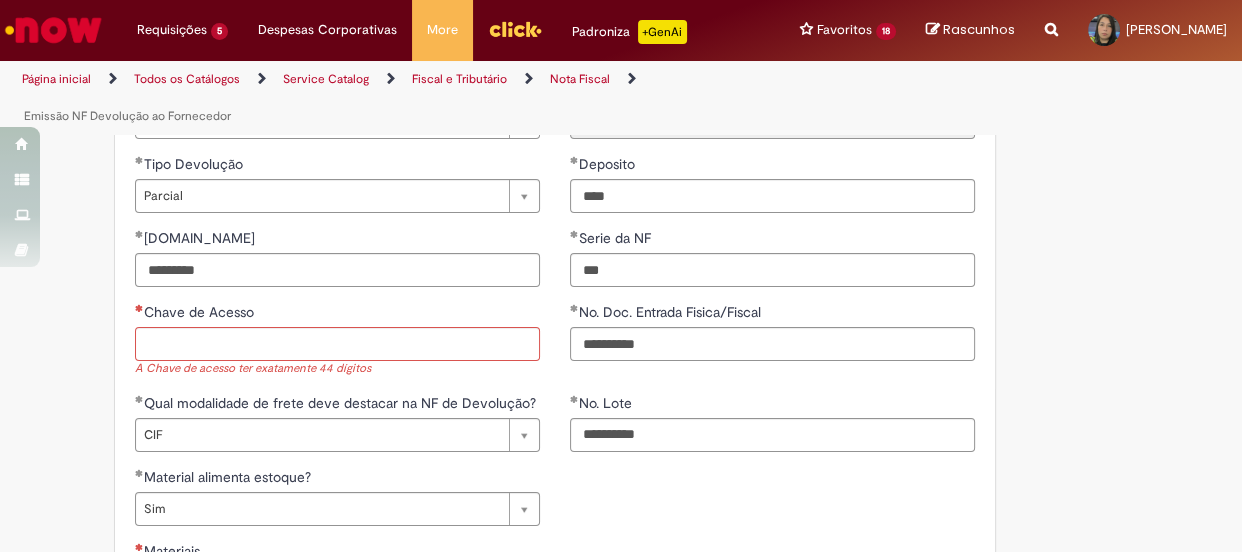 drag, startPoint x: 836, startPoint y: 517, endPoint x: 820, endPoint y: 501, distance: 22.627417 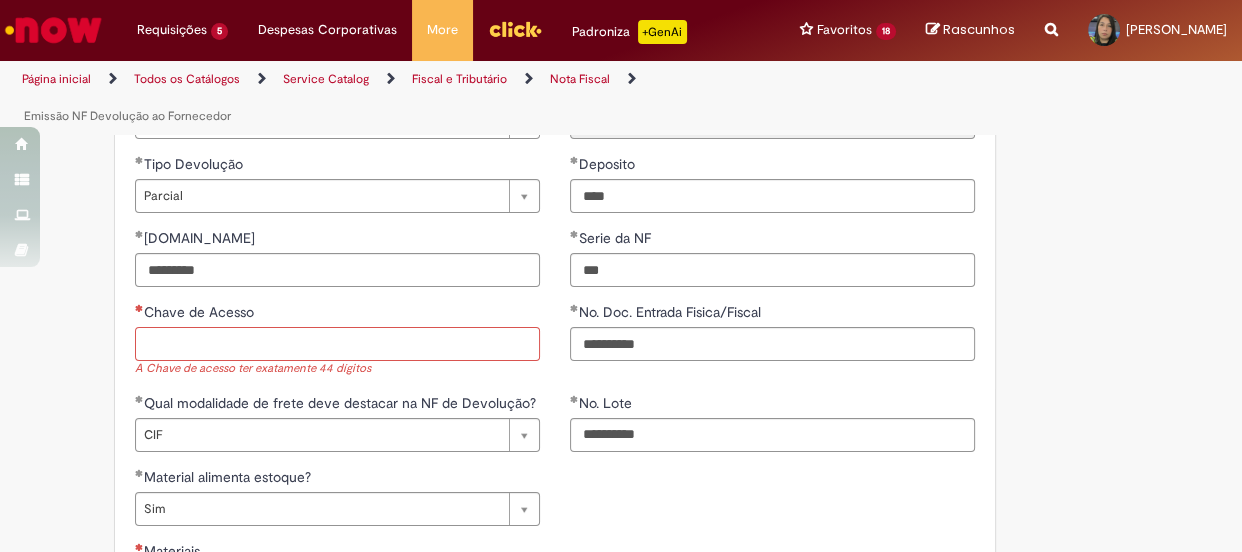 click on "Chave de Acesso" at bounding box center [337, 344] 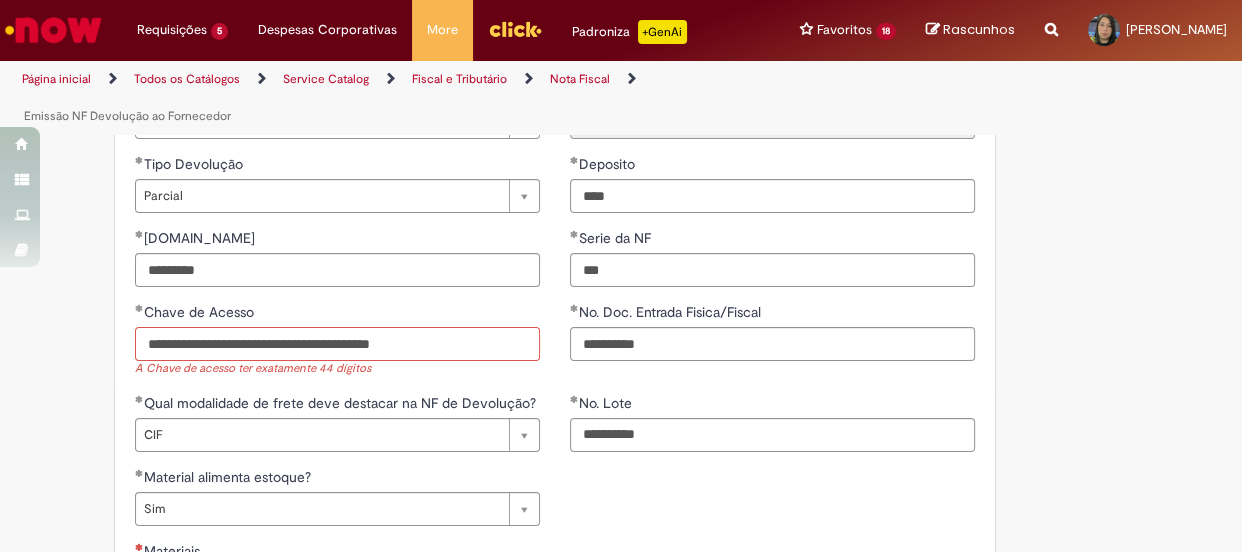 type on "**********" 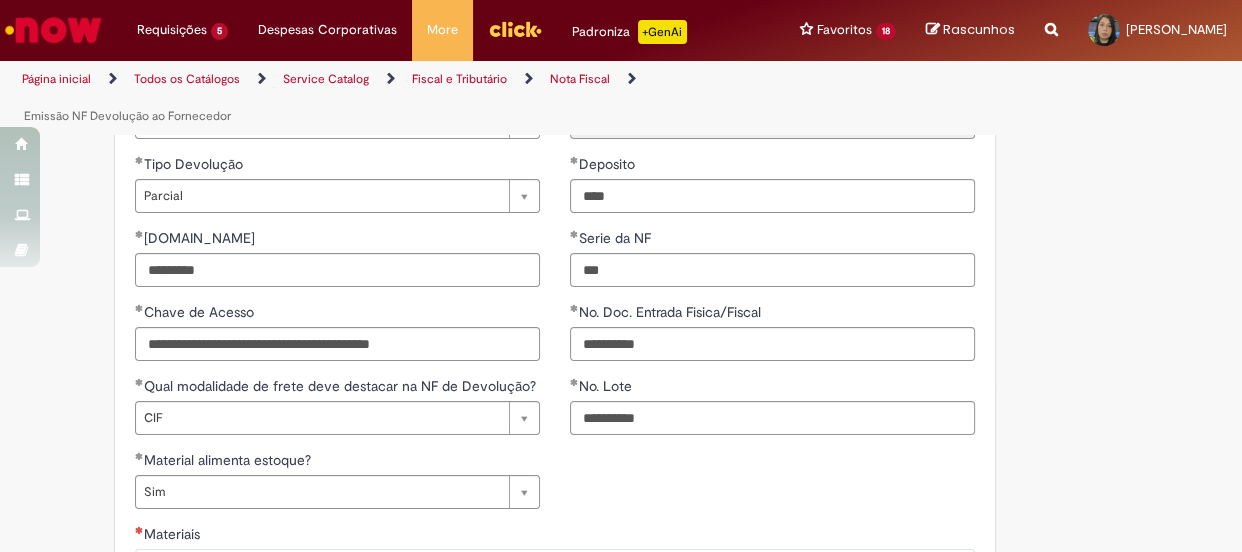 click on "**********" at bounding box center [555, 450] 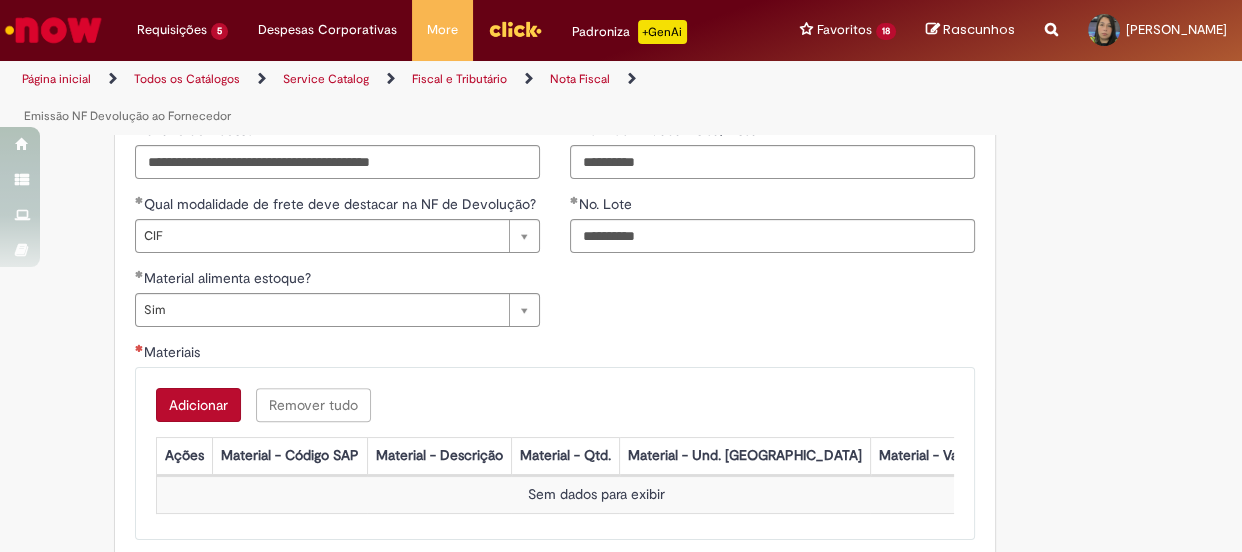scroll, scrollTop: 1440, scrollLeft: 0, axis: vertical 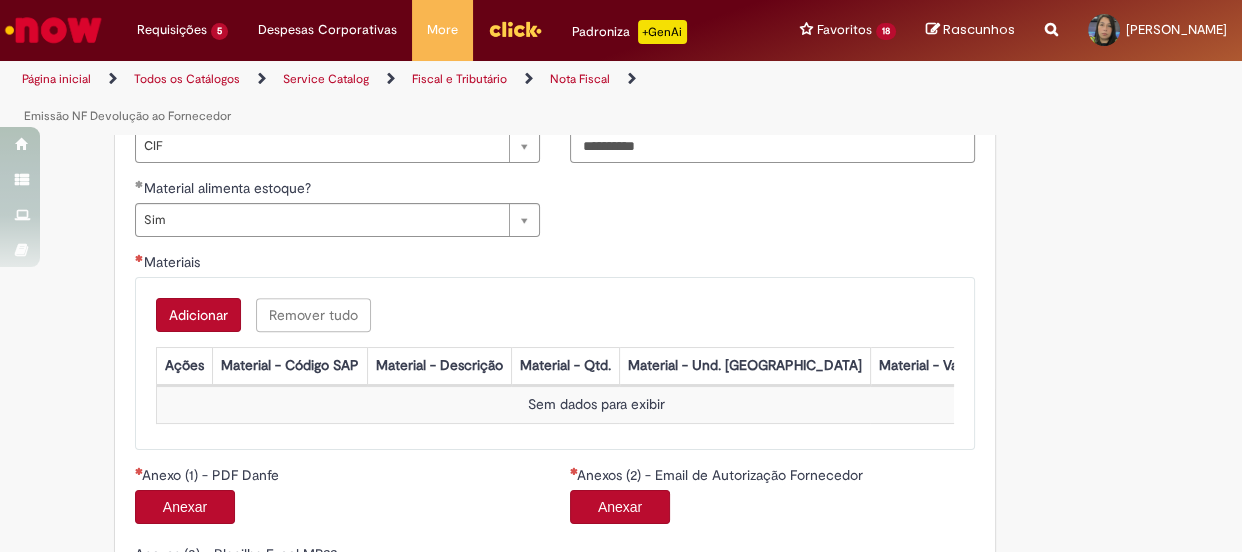 click on "Adicionar" at bounding box center [198, 315] 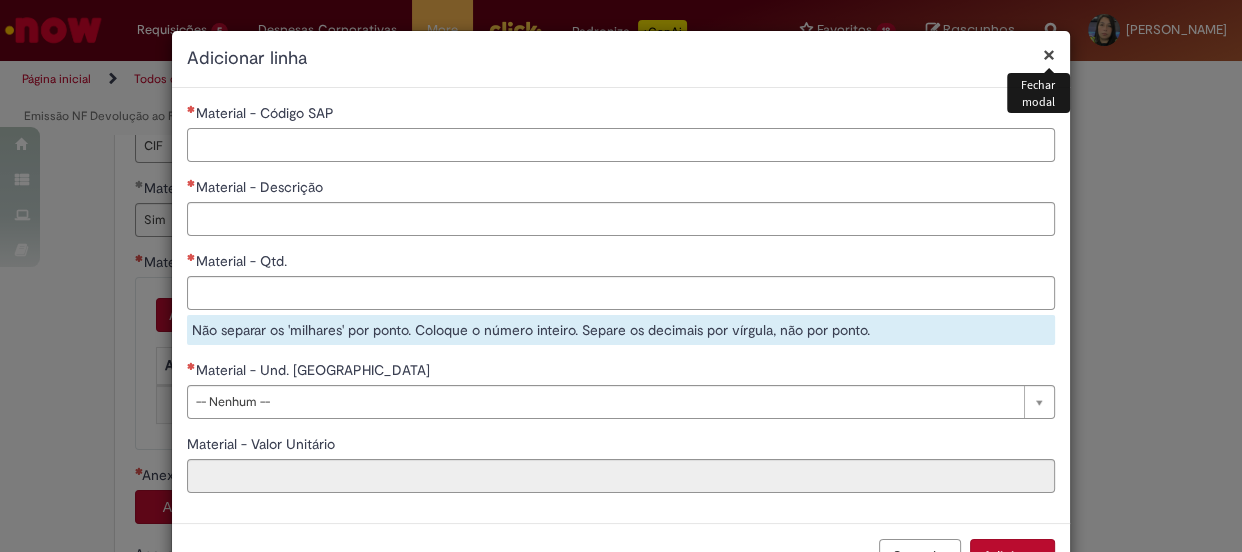 click on "Material - Código SAP" at bounding box center (621, 145) 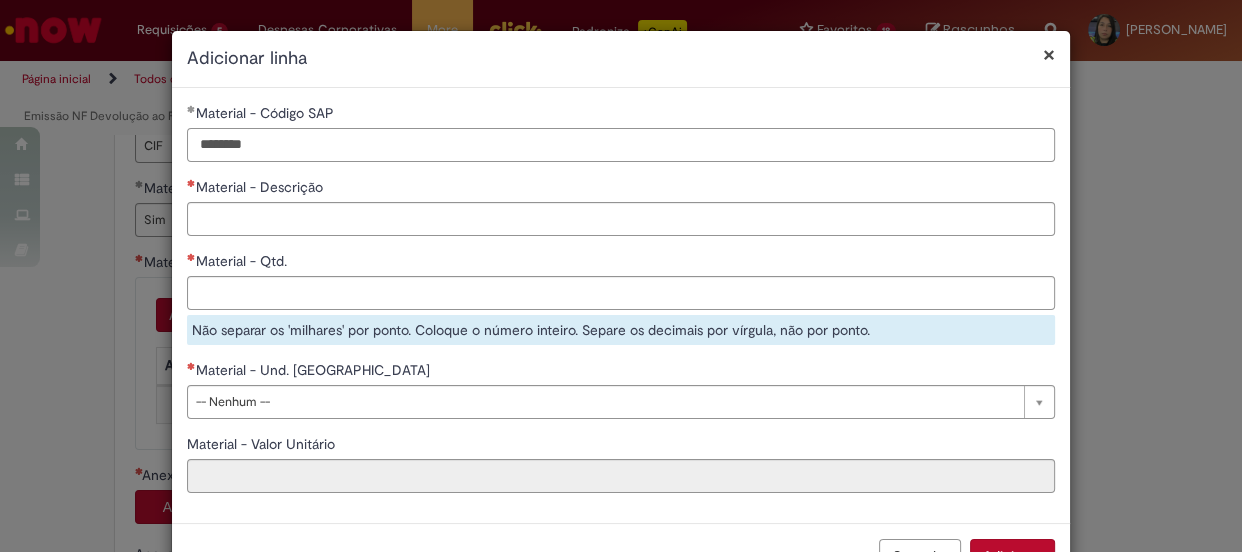type on "********" 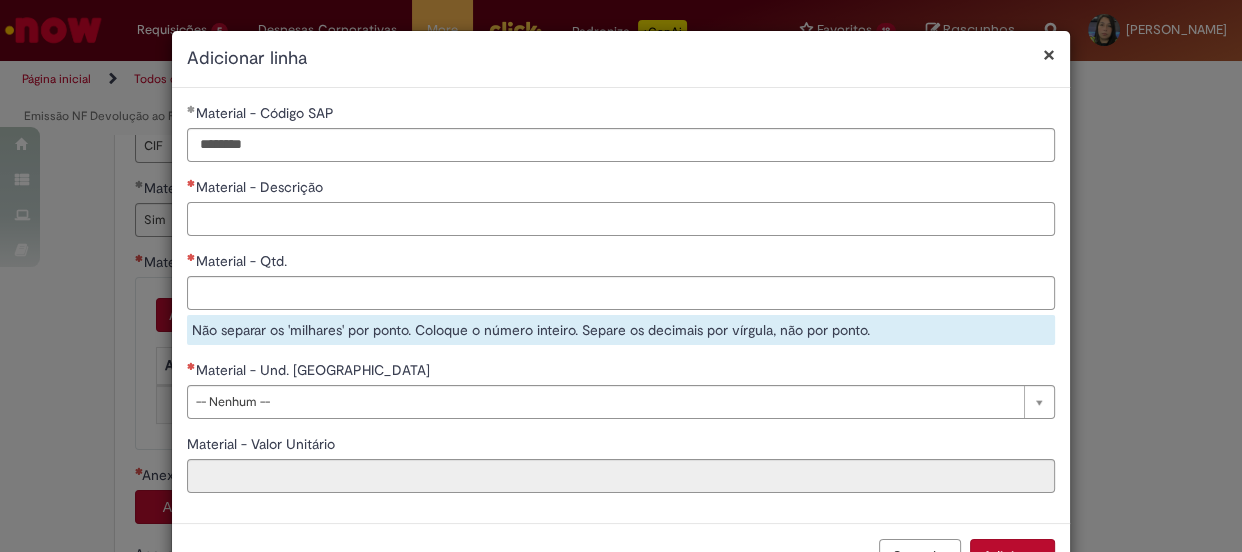 click on "Material - Descrição" at bounding box center [621, 219] 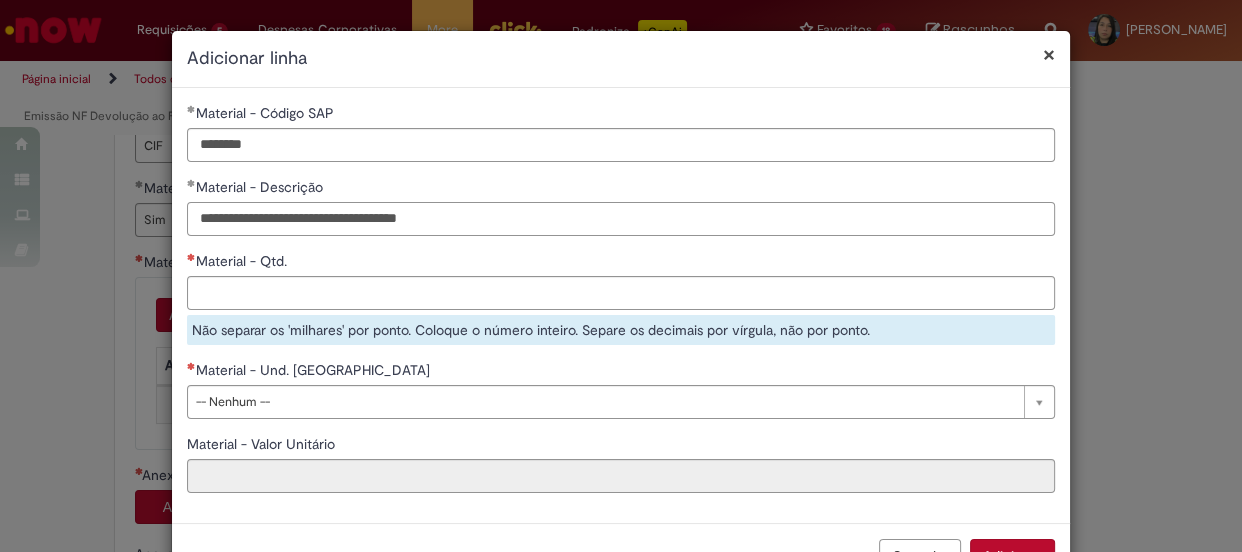 type on "**********" 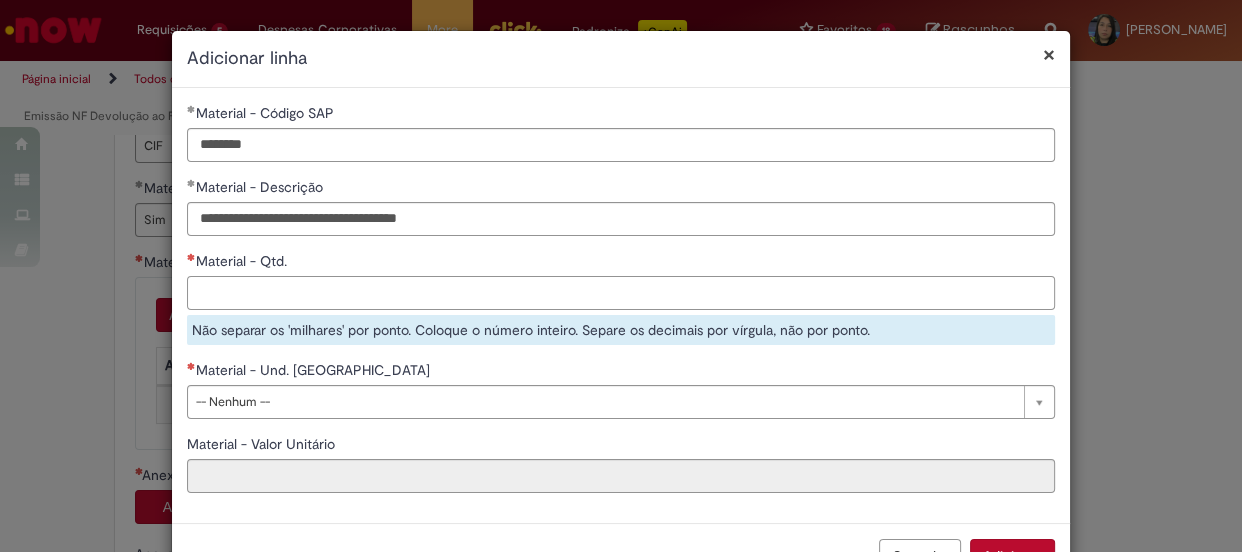 click on "Material - Qtd." at bounding box center (621, 293) 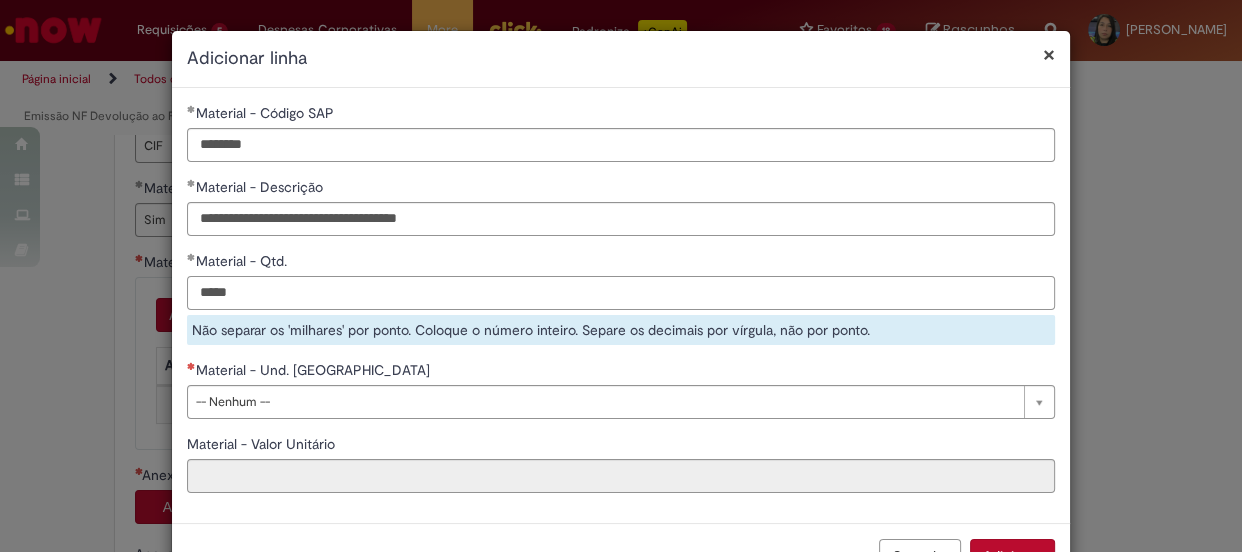 type on "*****" 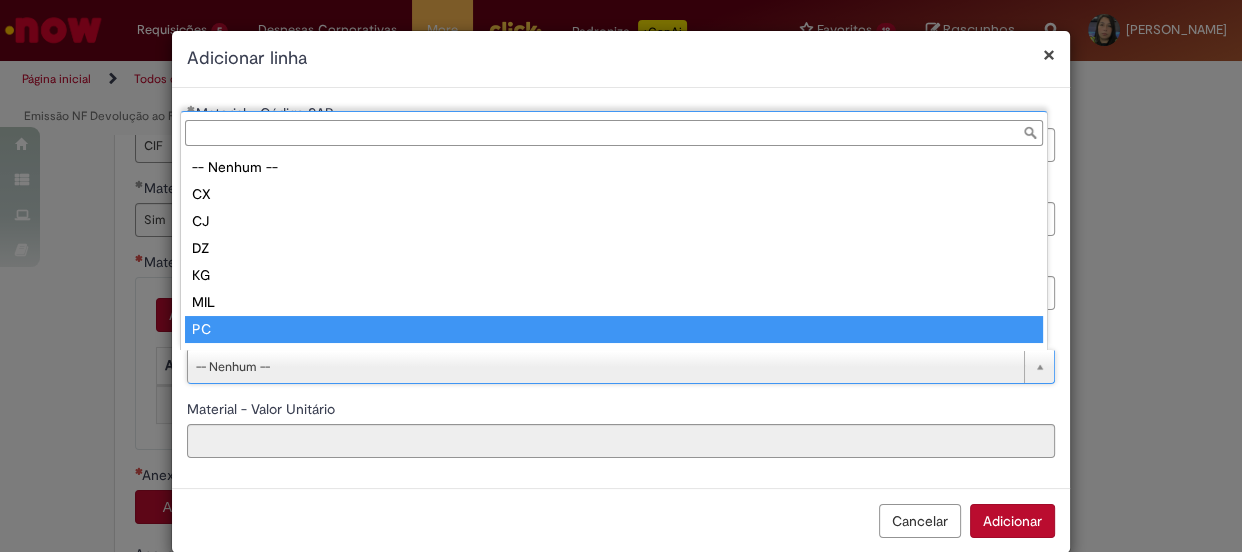 scroll, scrollTop: 16, scrollLeft: 0, axis: vertical 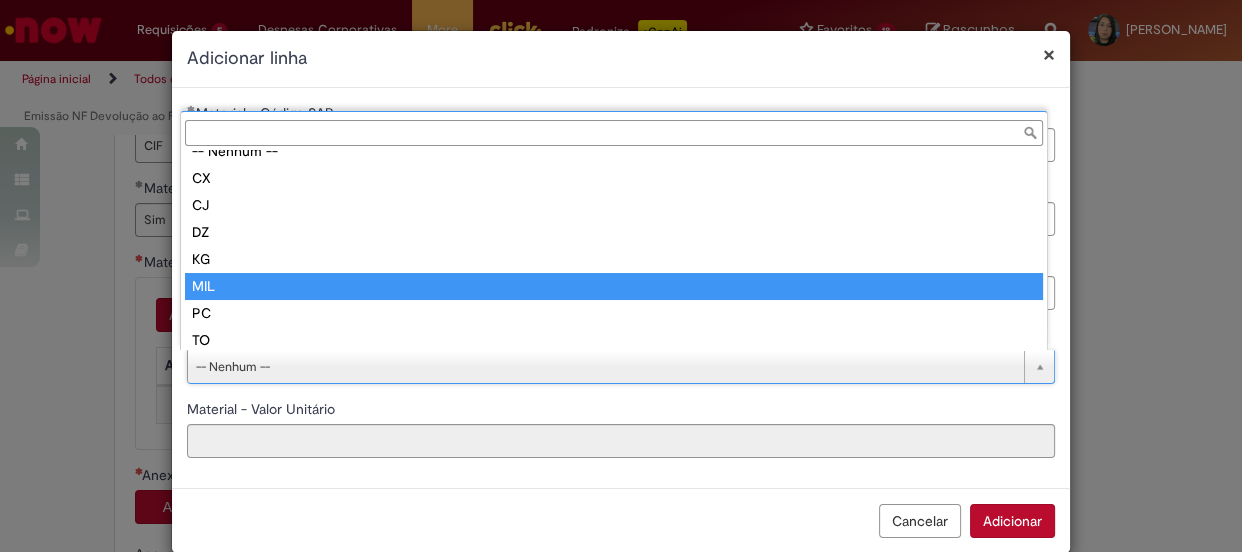 type on "***" 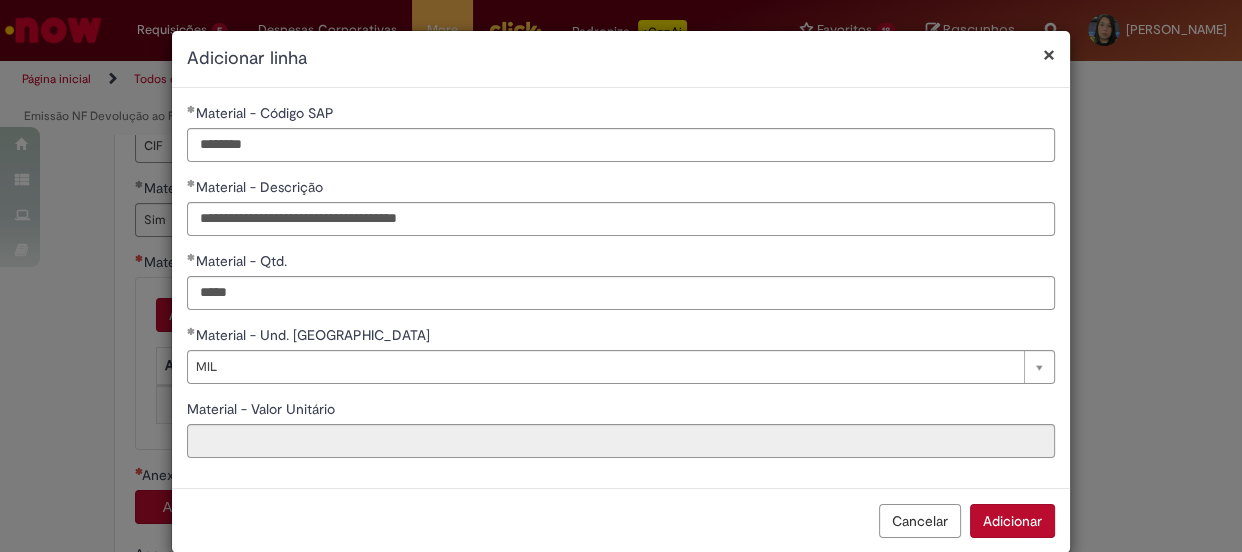 click on "**********" at bounding box center [621, 288] 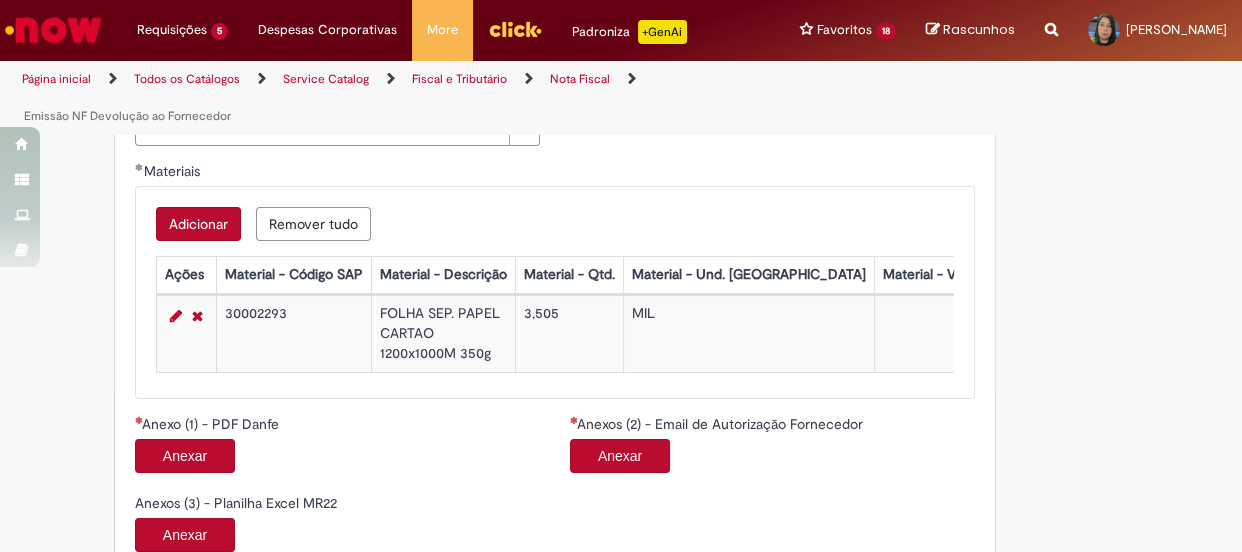 scroll, scrollTop: 1622, scrollLeft: 0, axis: vertical 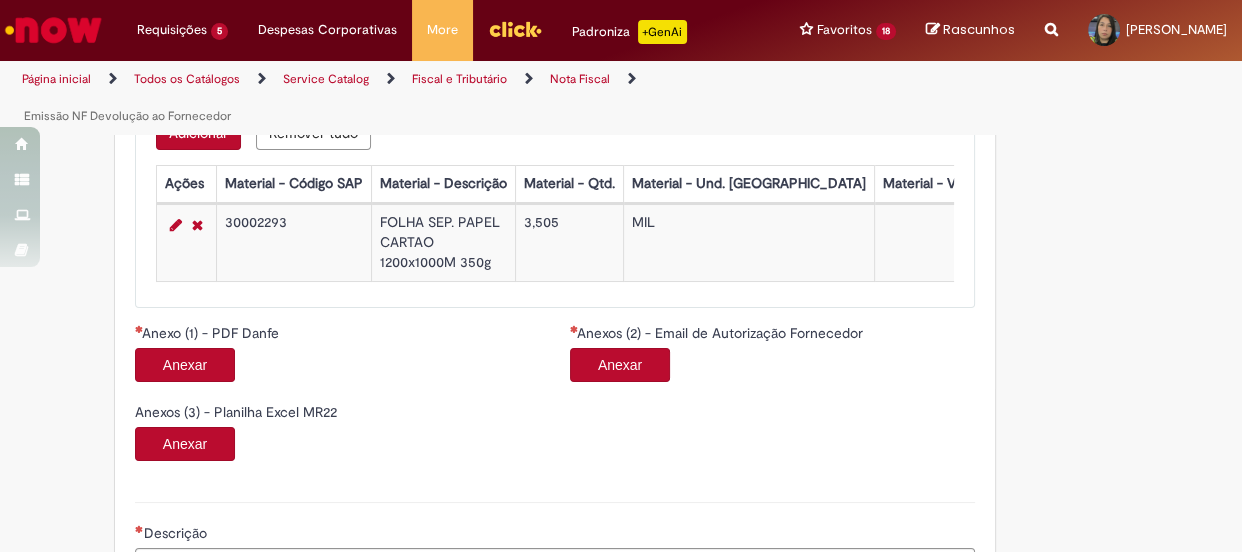 click on "Anexo (1) - PDF Danfe" at bounding box center [209, 333] 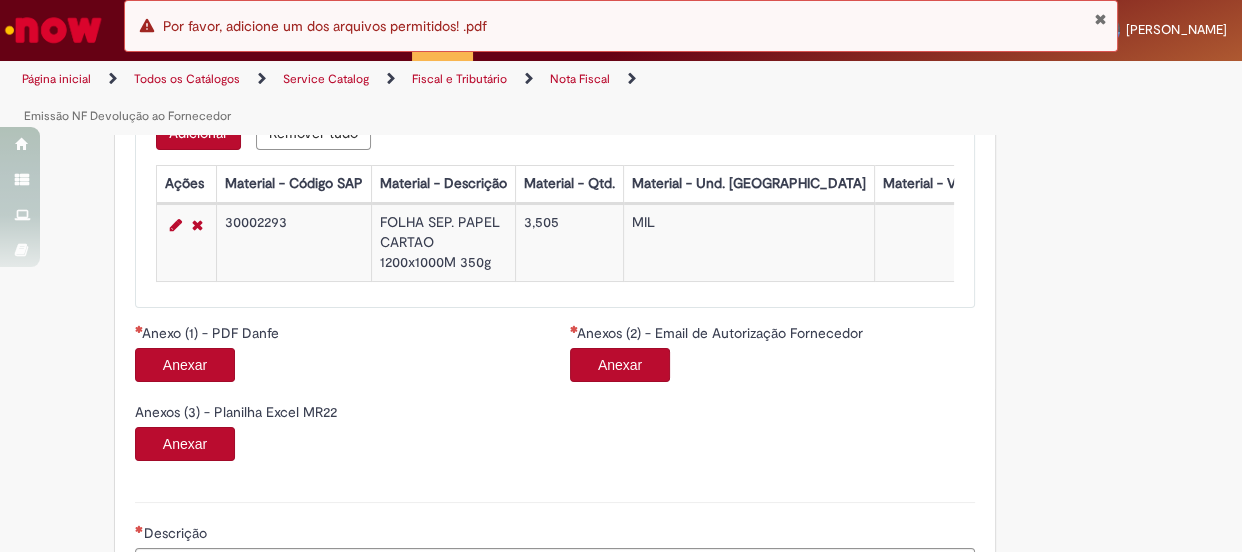 click on "Anexar" at bounding box center (185, 365) 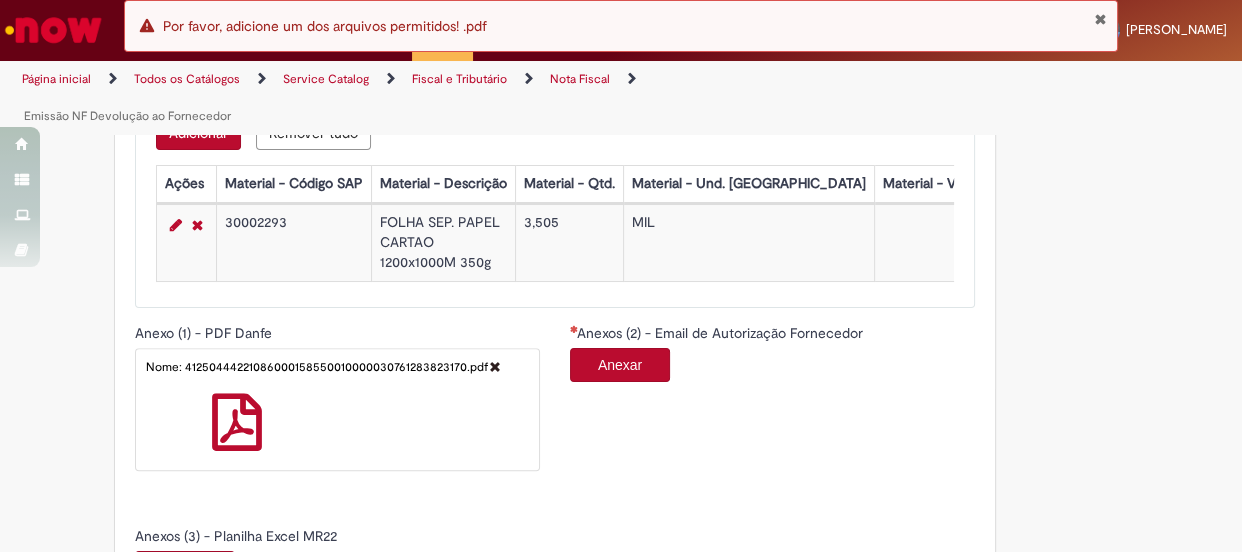 click on "Anexar" at bounding box center (620, 365) 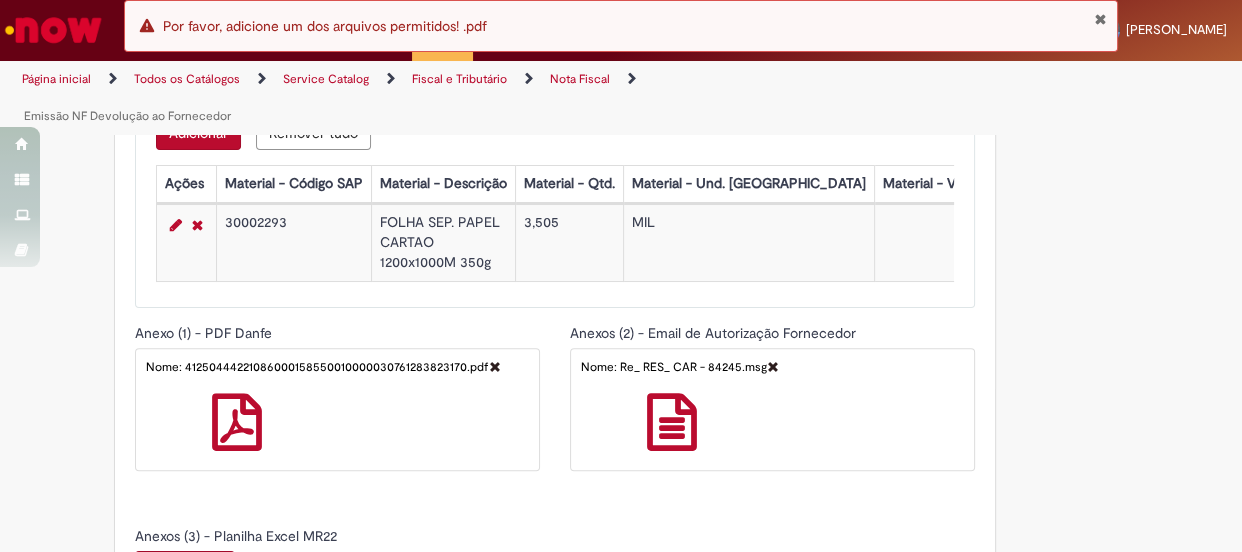scroll, scrollTop: 1713, scrollLeft: 0, axis: vertical 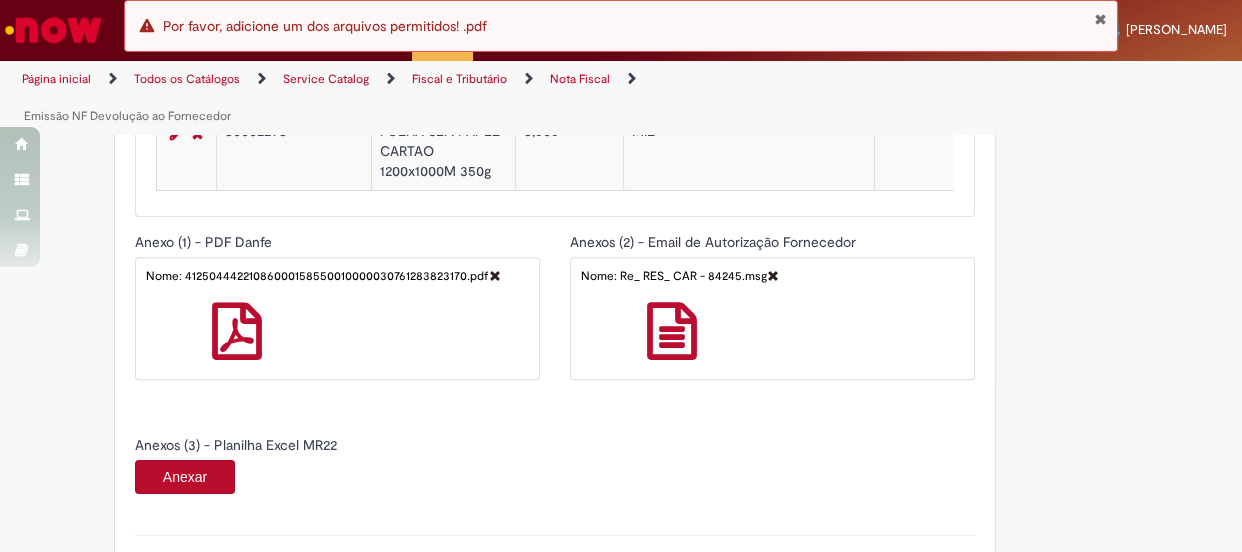 click on "Anexar" at bounding box center [185, 477] 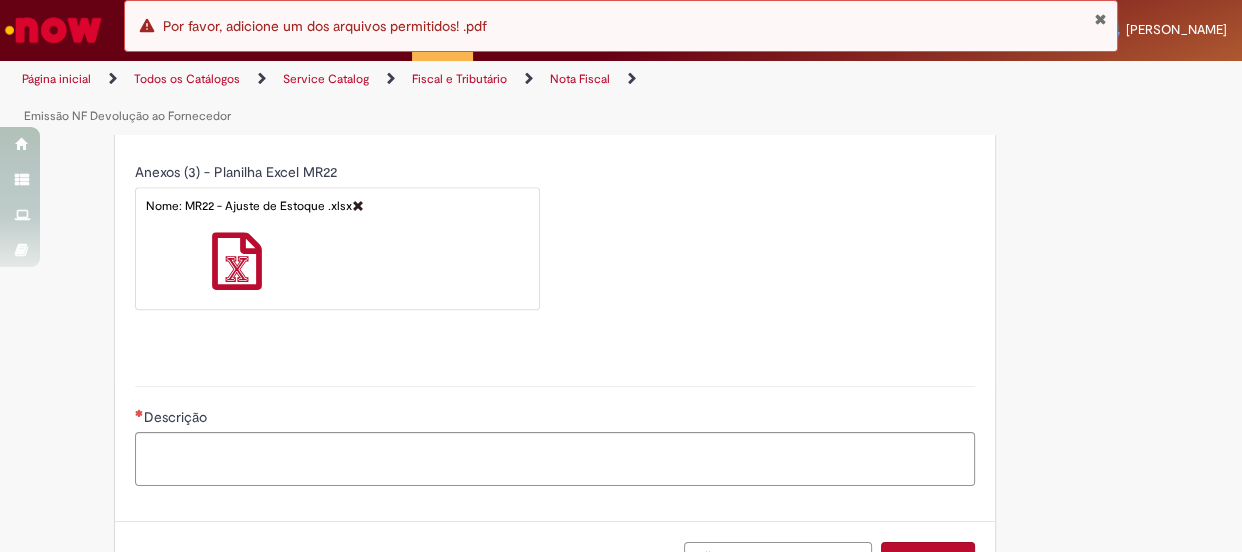 scroll, scrollTop: 2051, scrollLeft: 0, axis: vertical 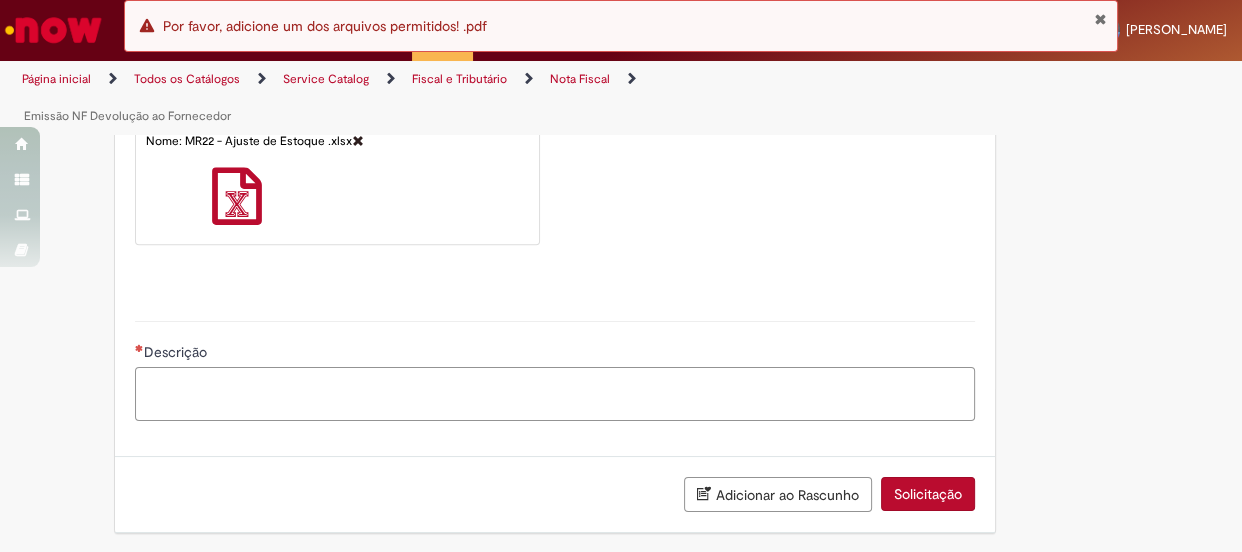 click on "Descrição" at bounding box center [555, 394] 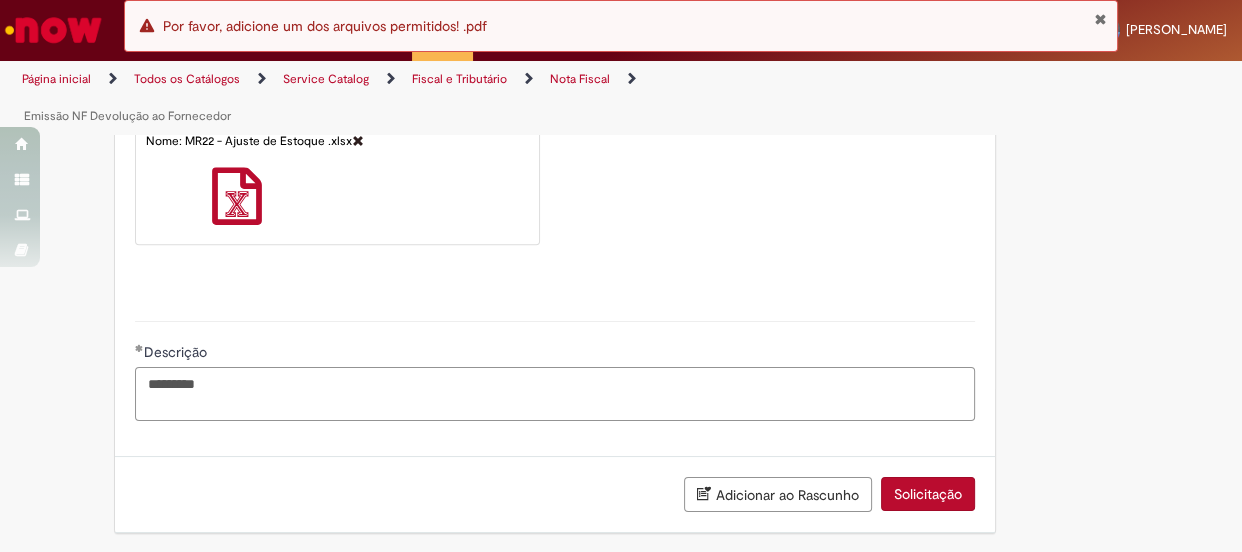 type on "*********" 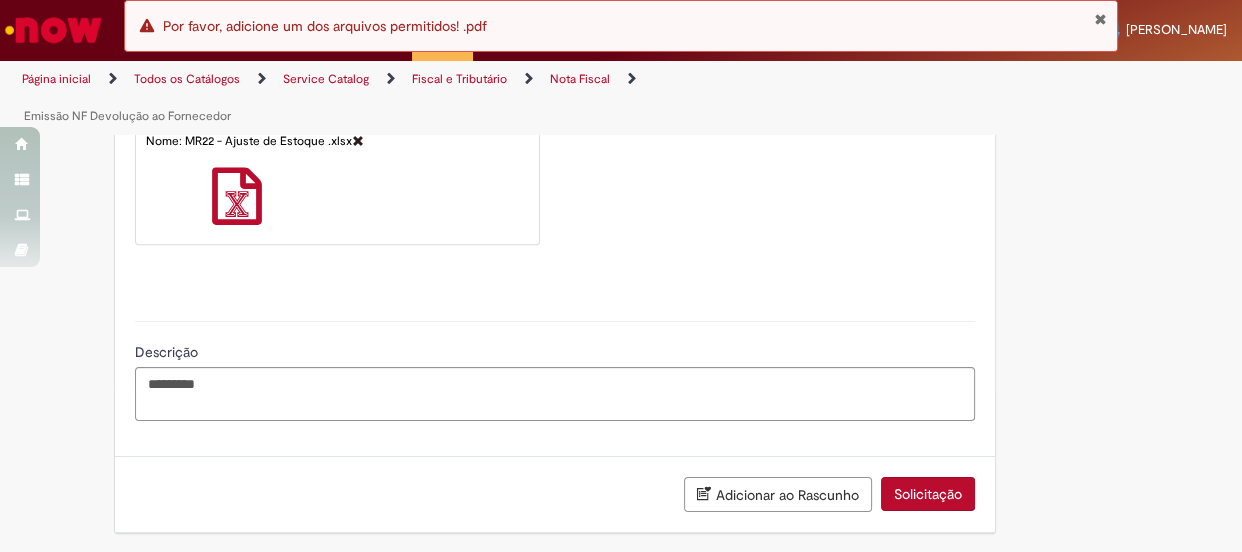 click on "**********" at bounding box center (621, -680) 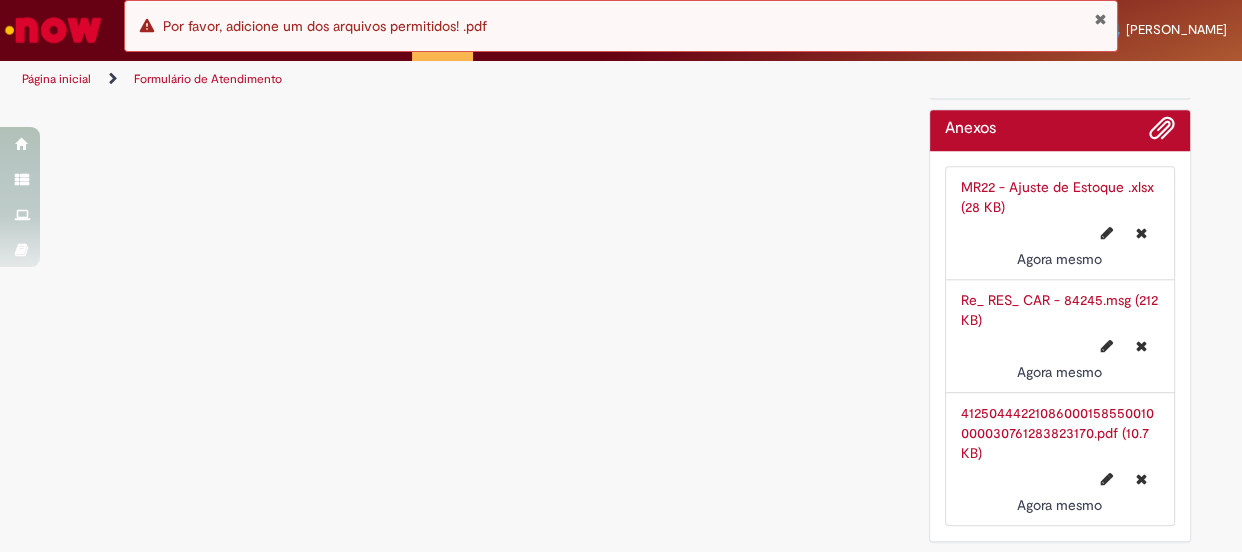scroll, scrollTop: 0, scrollLeft: 0, axis: both 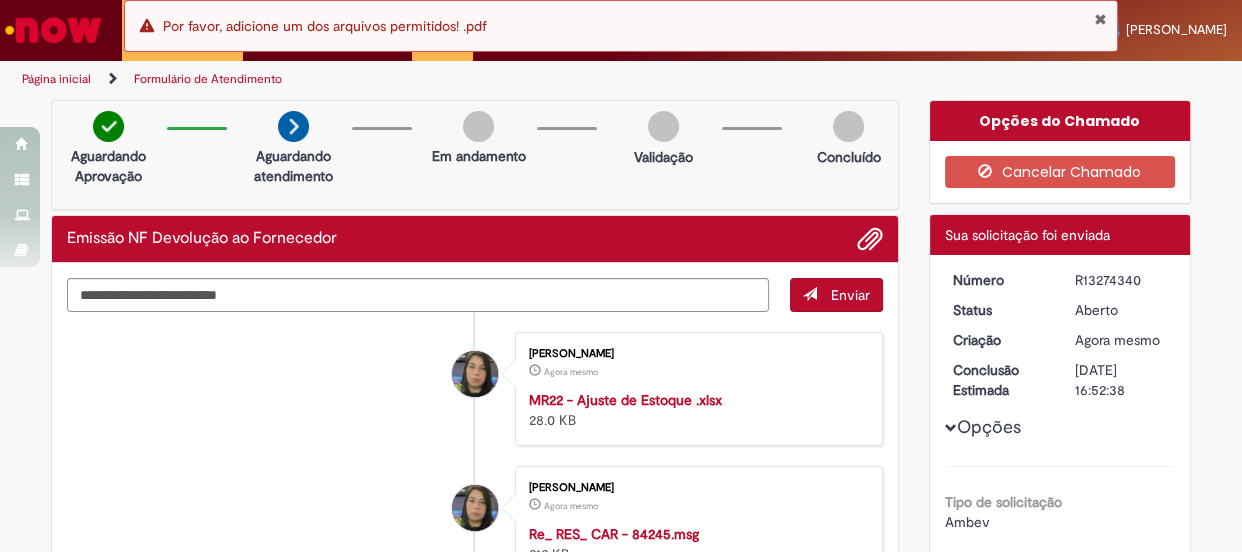 drag, startPoint x: 1085, startPoint y: 15, endPoint x: 1097, endPoint y: 26, distance: 16.27882 